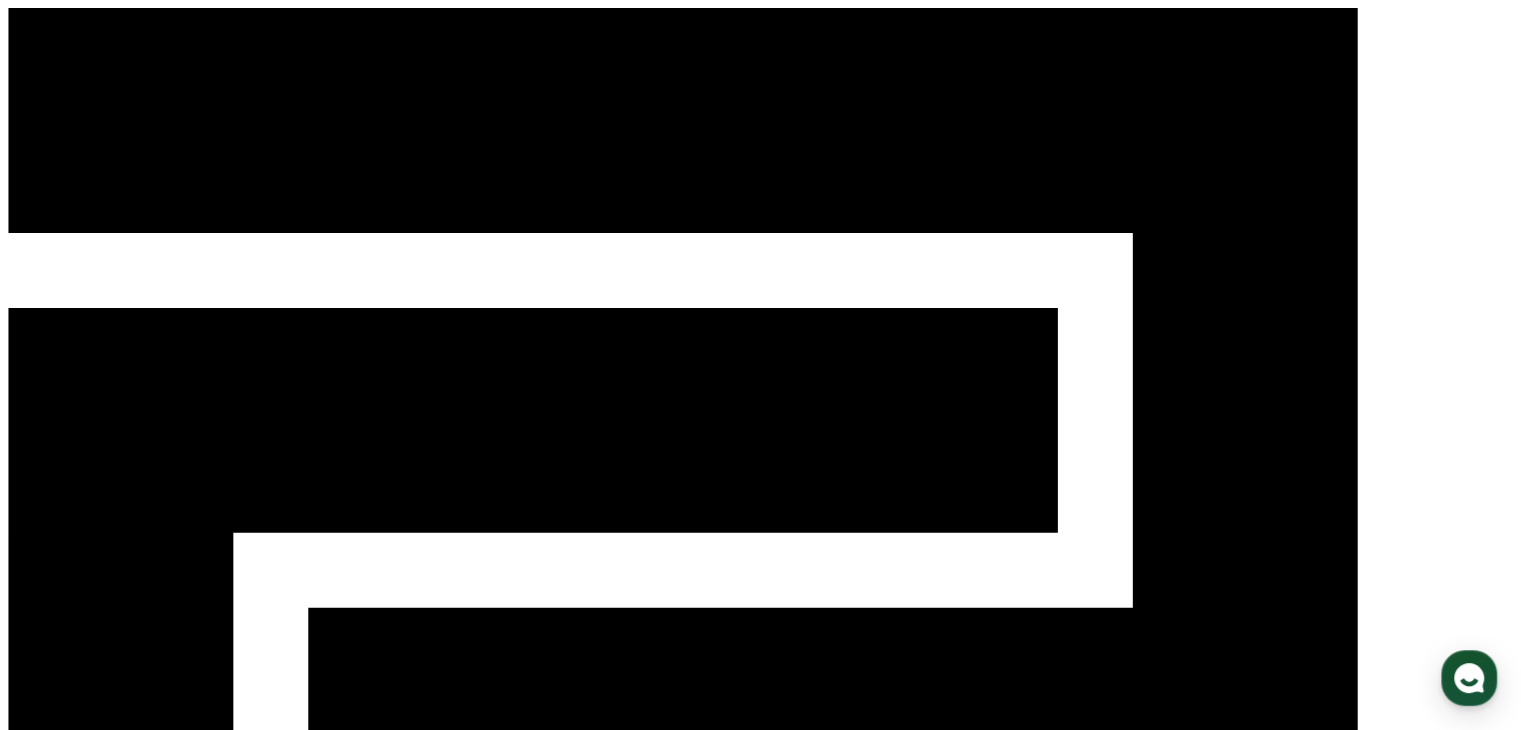 scroll, scrollTop: 0, scrollLeft: 0, axis: both 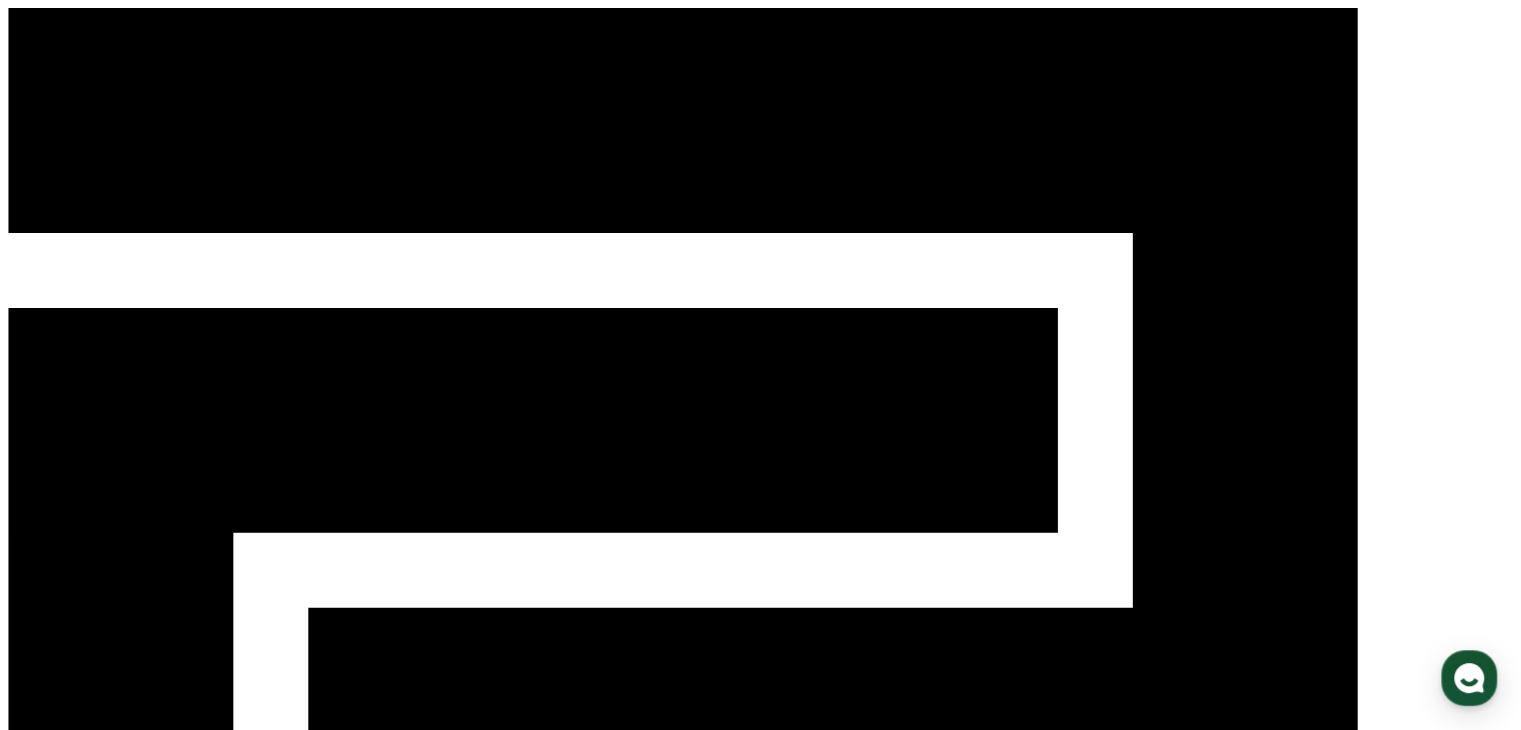 click 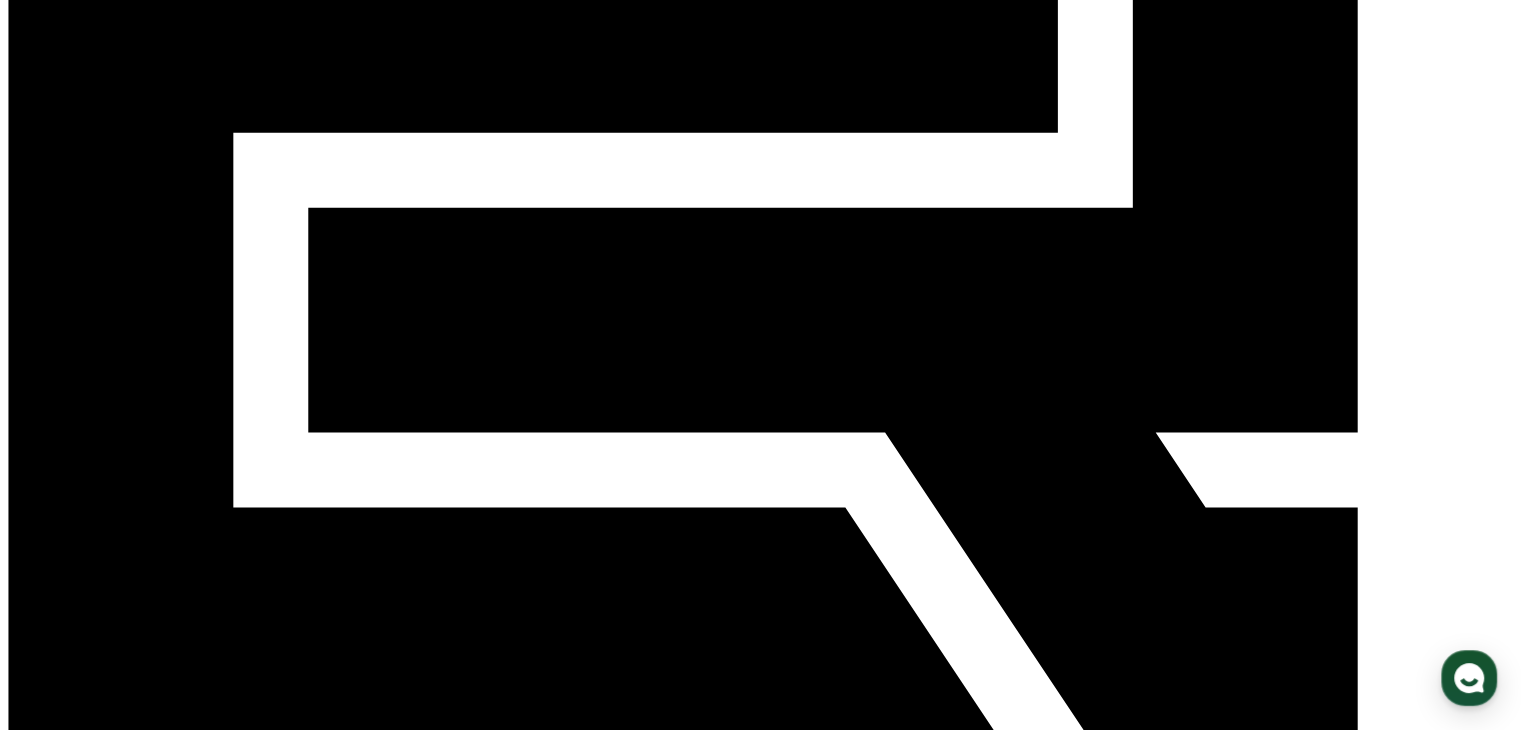 scroll, scrollTop: 800, scrollLeft: 0, axis: vertical 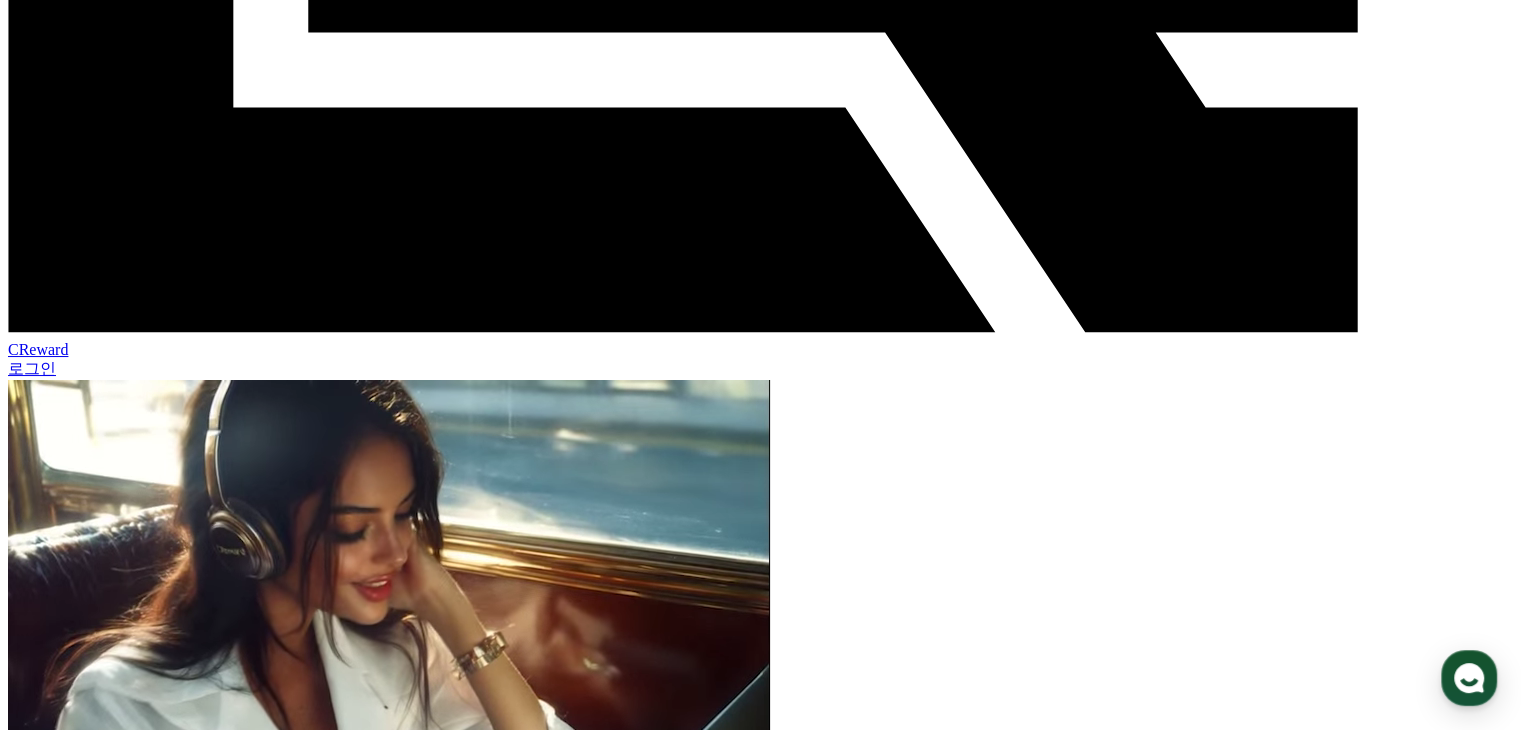 drag, startPoint x: 203, startPoint y: 211, endPoint x: 674, endPoint y: 241, distance: 471.95444 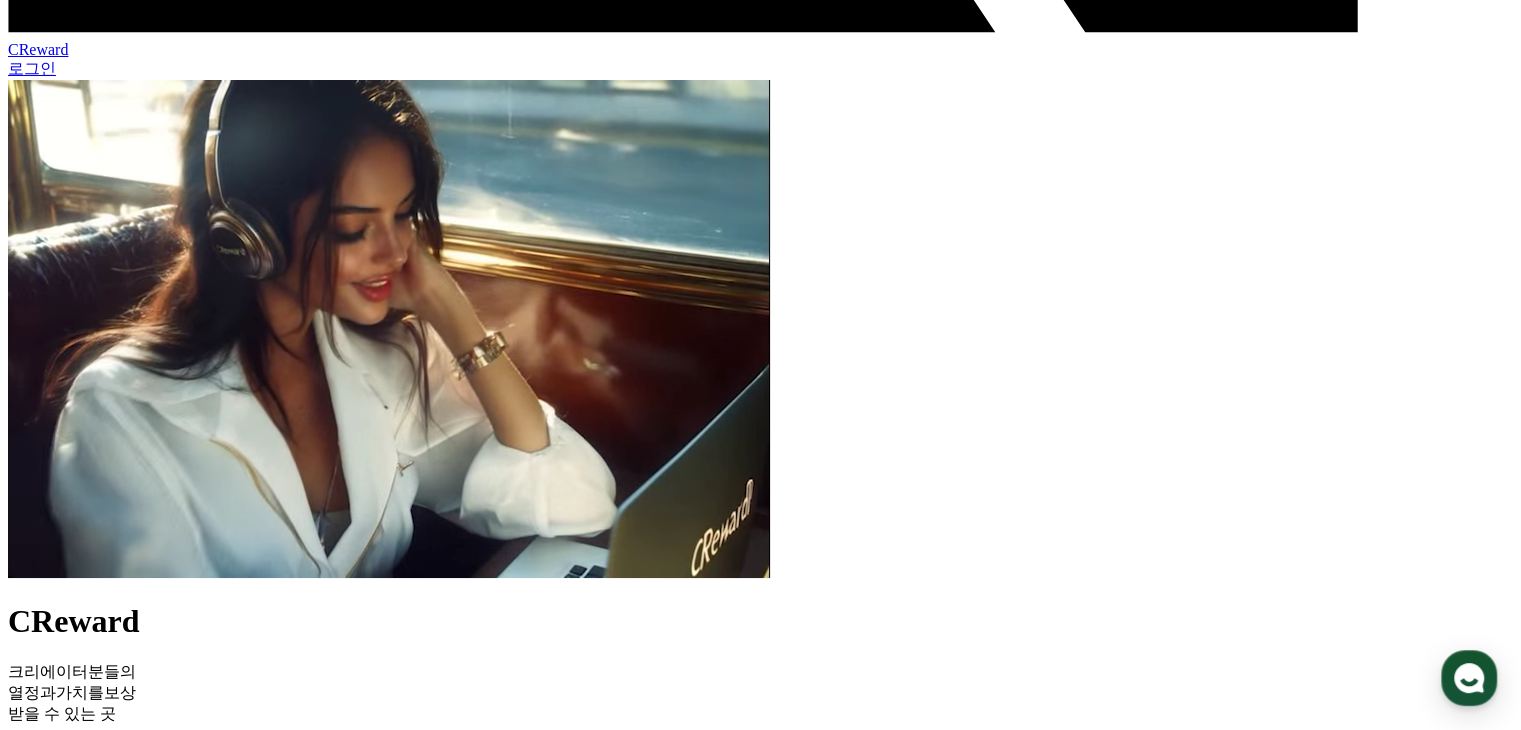 scroll, scrollTop: 900, scrollLeft: 0, axis: vertical 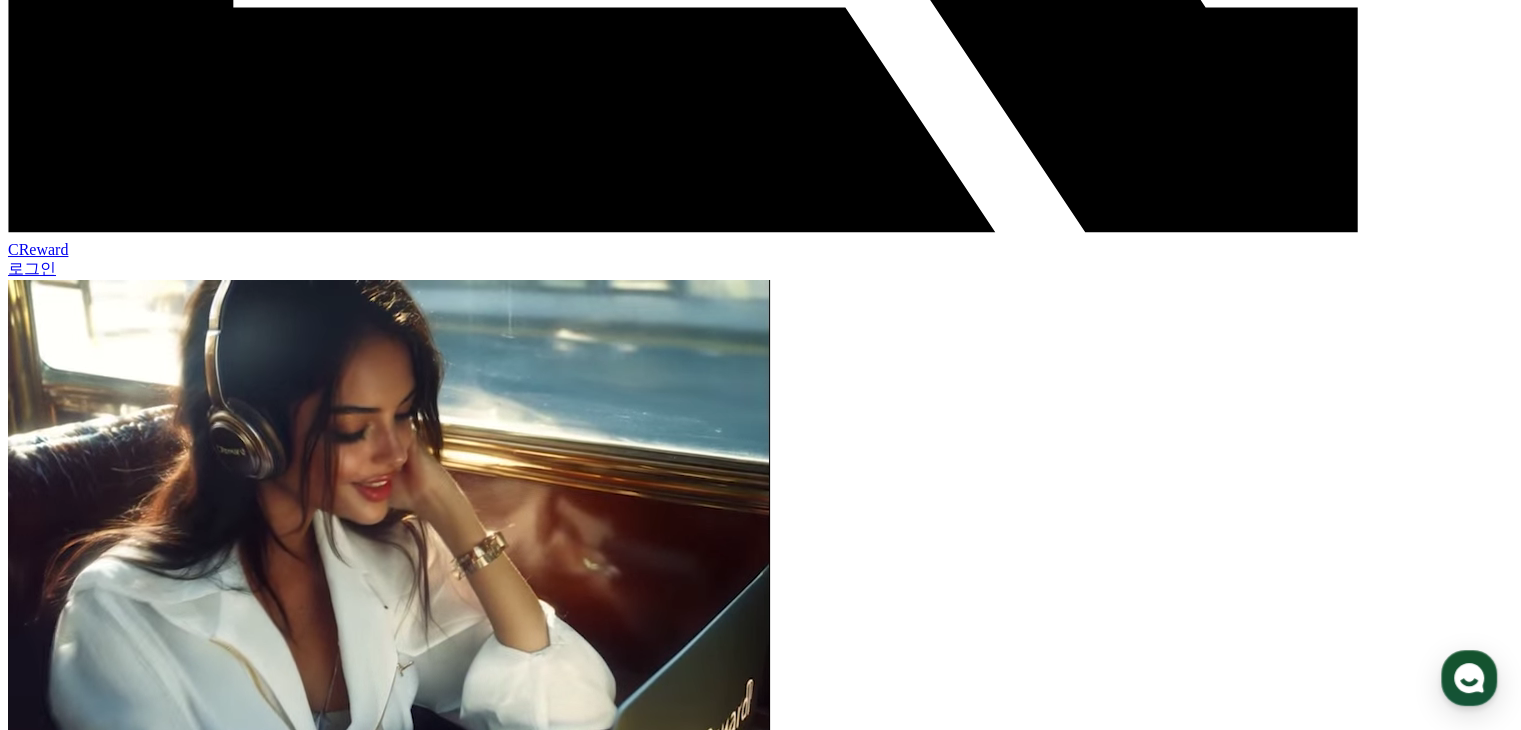 drag, startPoint x: 216, startPoint y: 183, endPoint x: 740, endPoint y: 218, distance: 525.1676 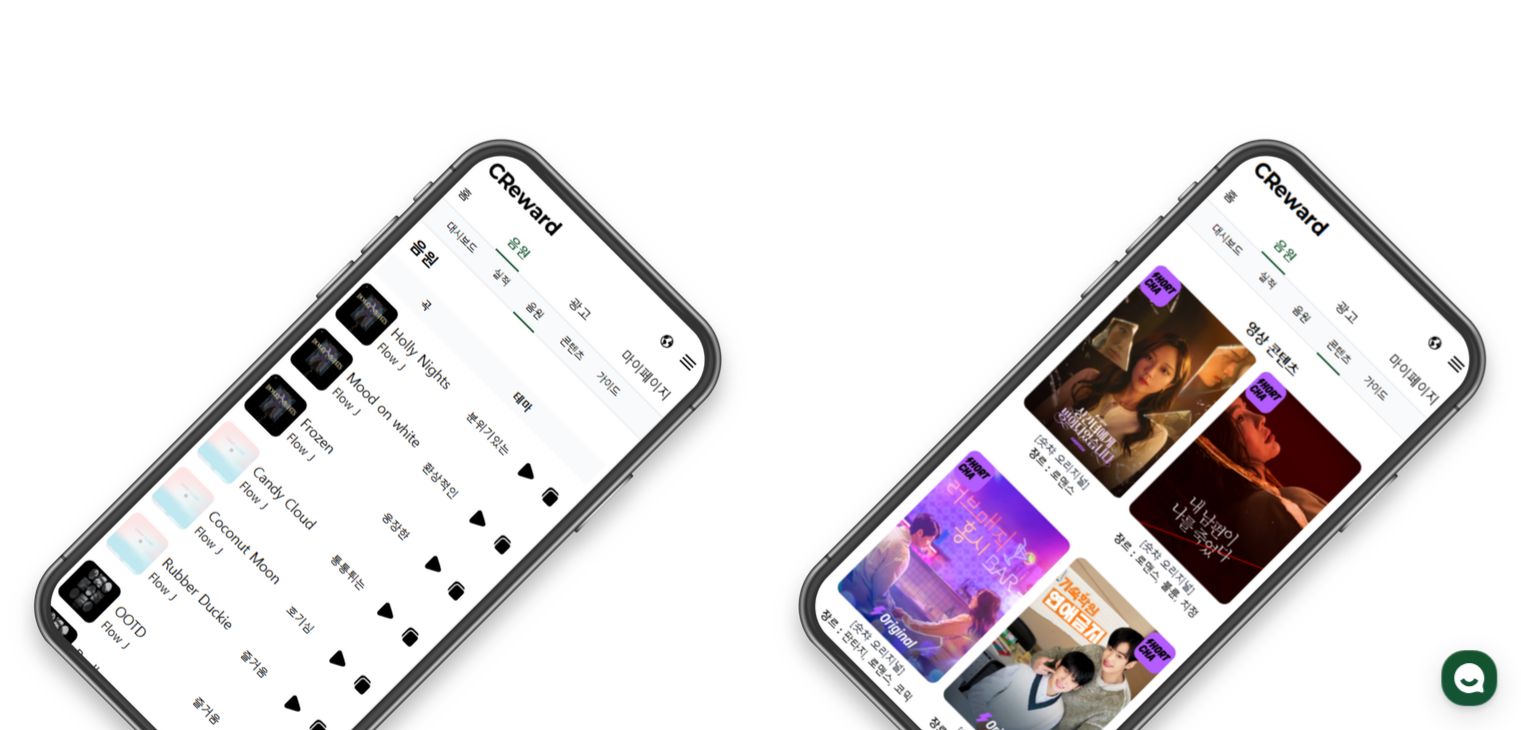 scroll, scrollTop: 5200, scrollLeft: 0, axis: vertical 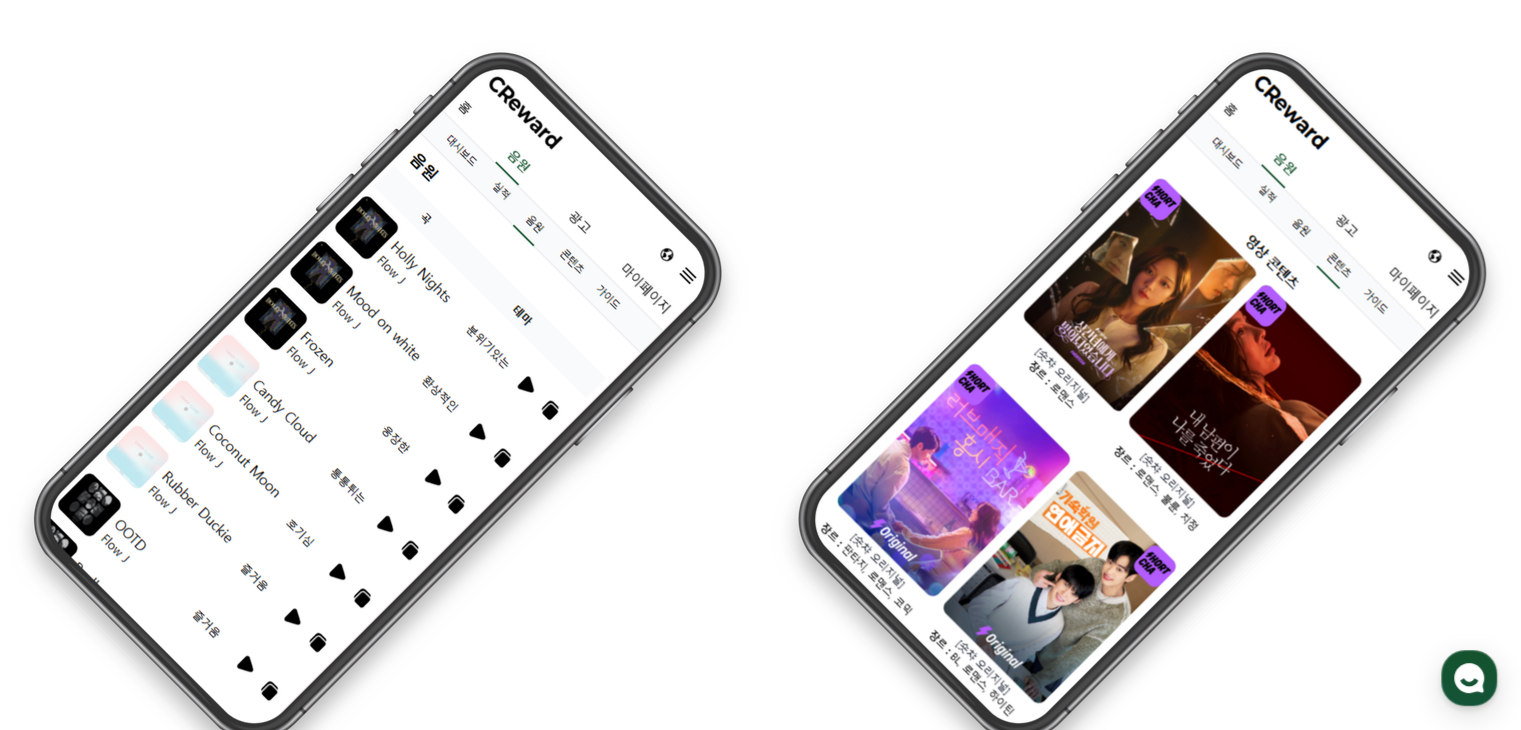 click on "크리워드 뮤직 시작하기" at bounding box center [84, 5811] 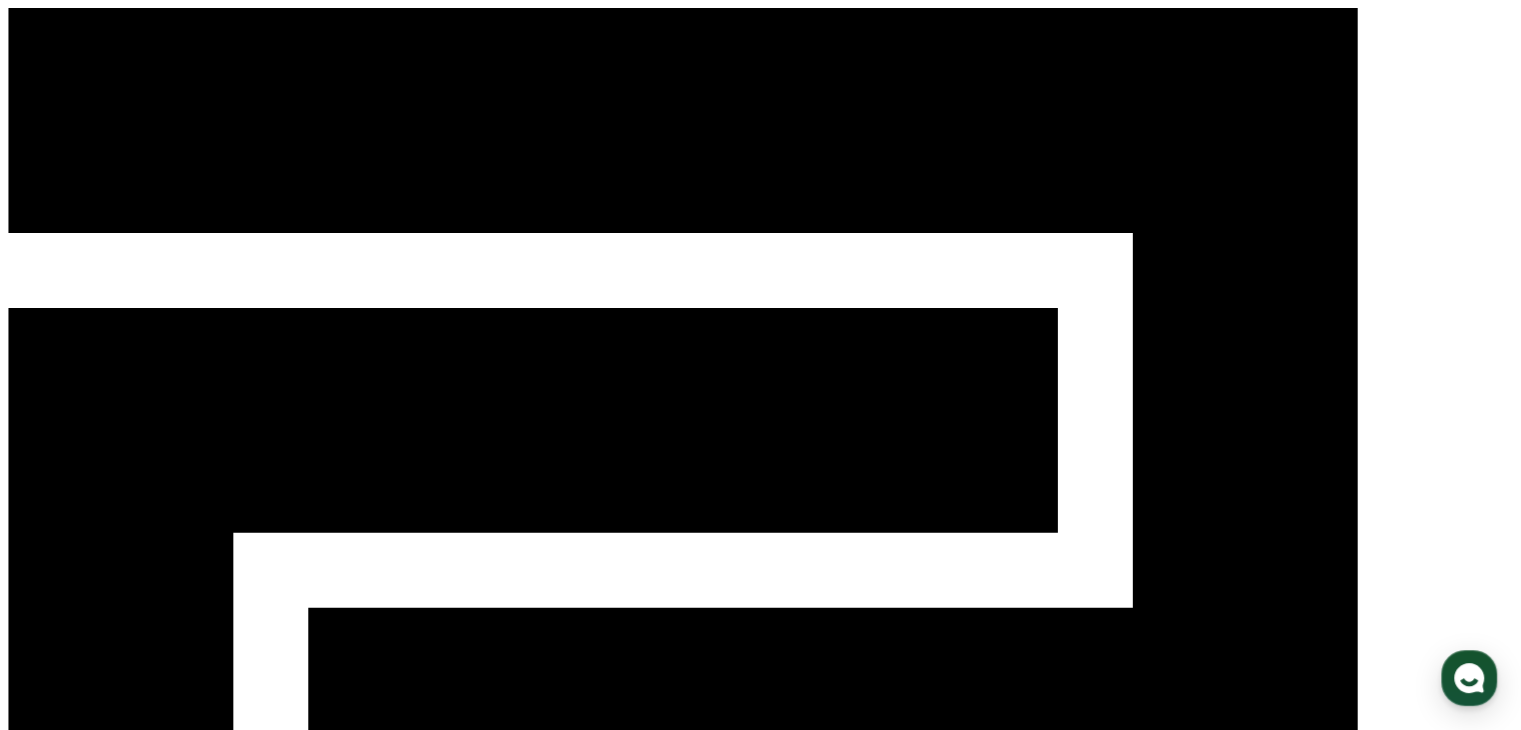 click on "구글로 시작하기" at bounding box center (63, 1315) 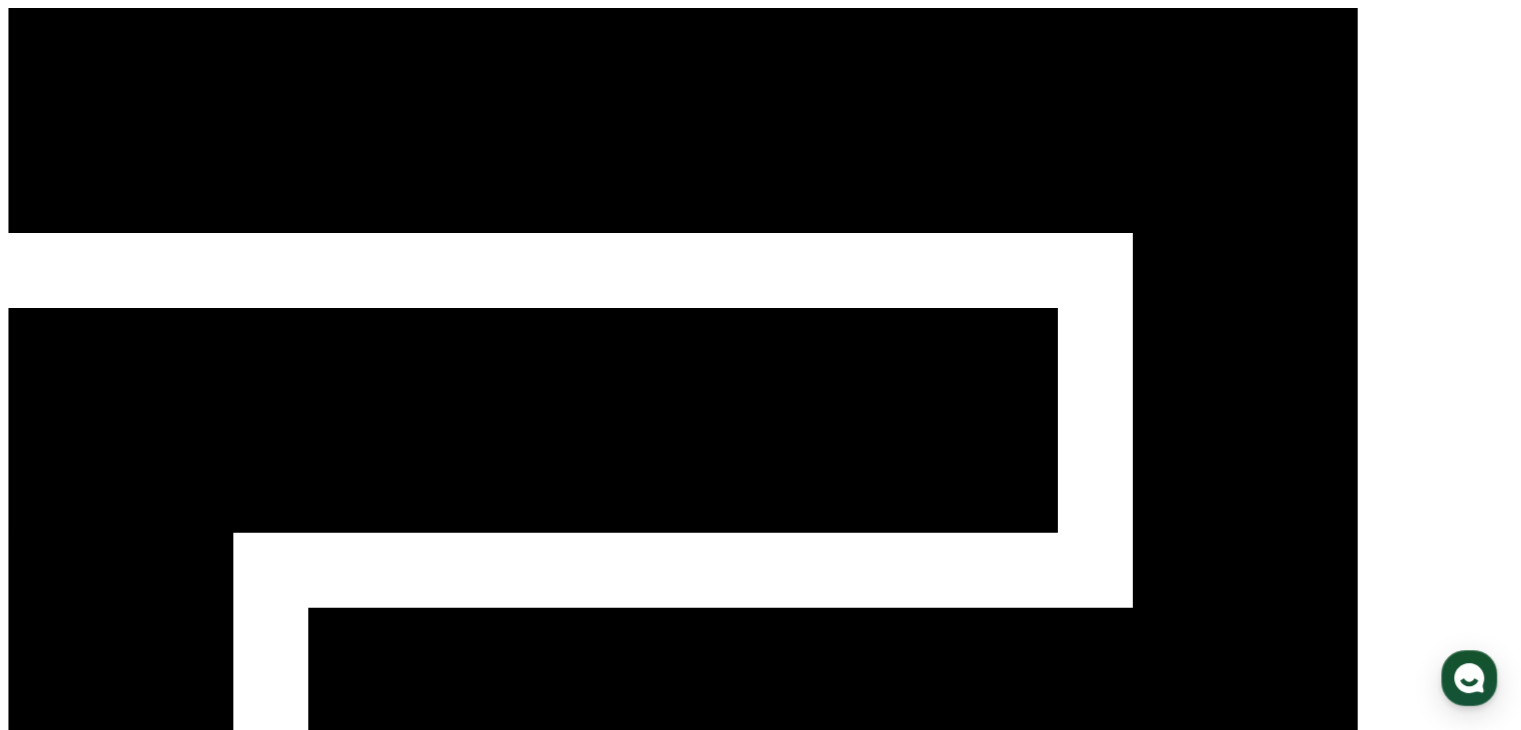 scroll, scrollTop: 0, scrollLeft: 0, axis: both 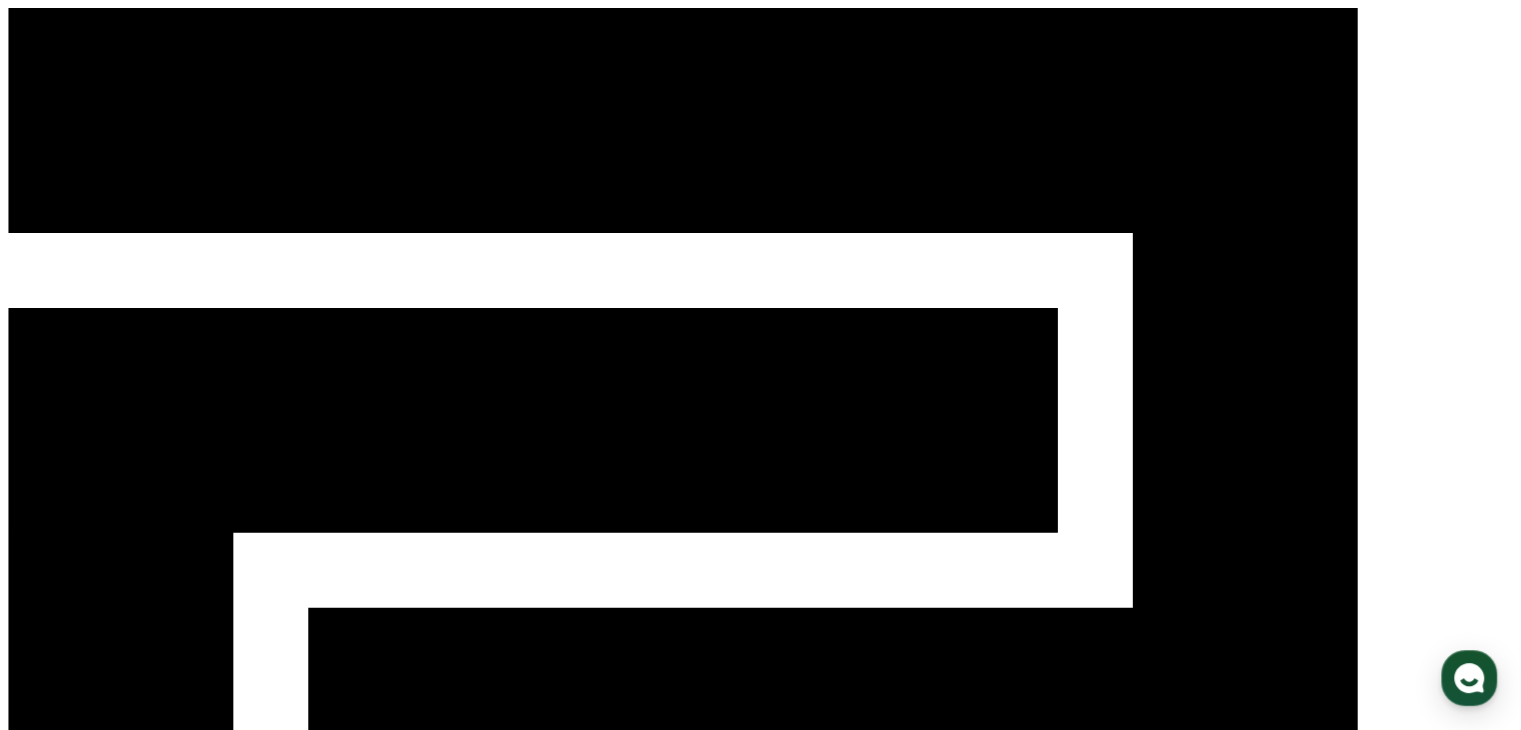 click on "[공지] 드라마 콘텐츠 제한 사용 및 동영상 콘텐츠 이용 약관 안내" at bounding box center [233, 3867] 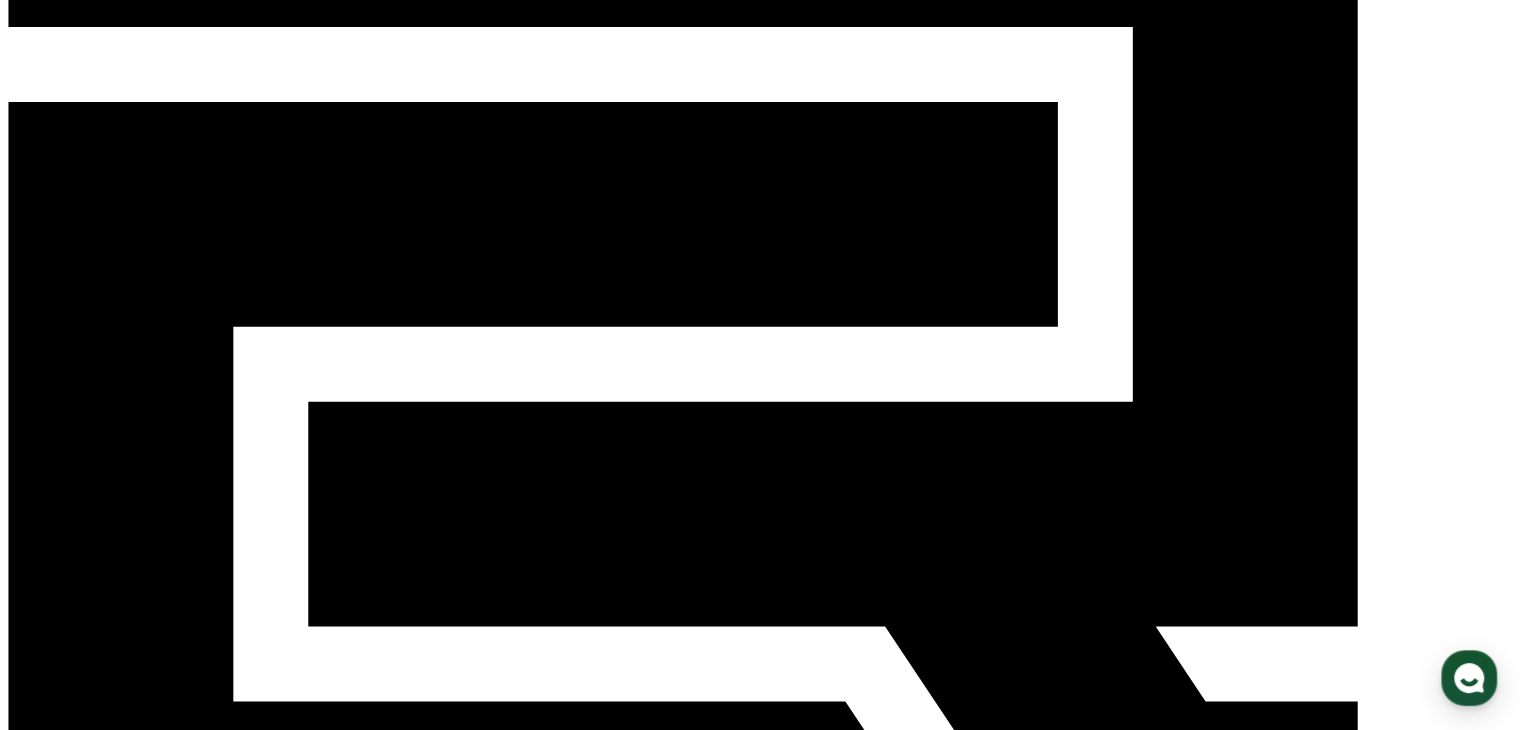 scroll, scrollTop: 0, scrollLeft: 0, axis: both 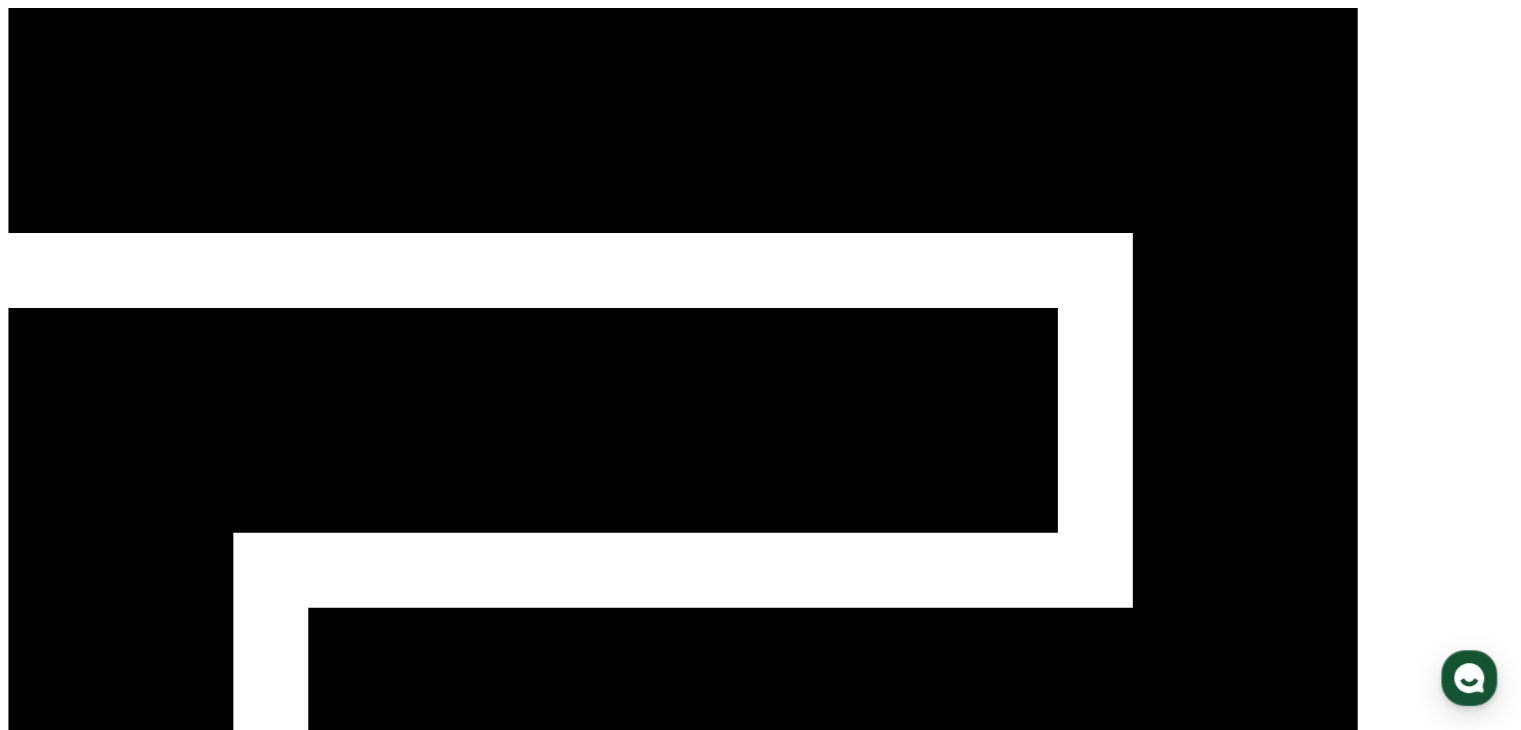 click on "홈" at bounding box center [16, 1232] 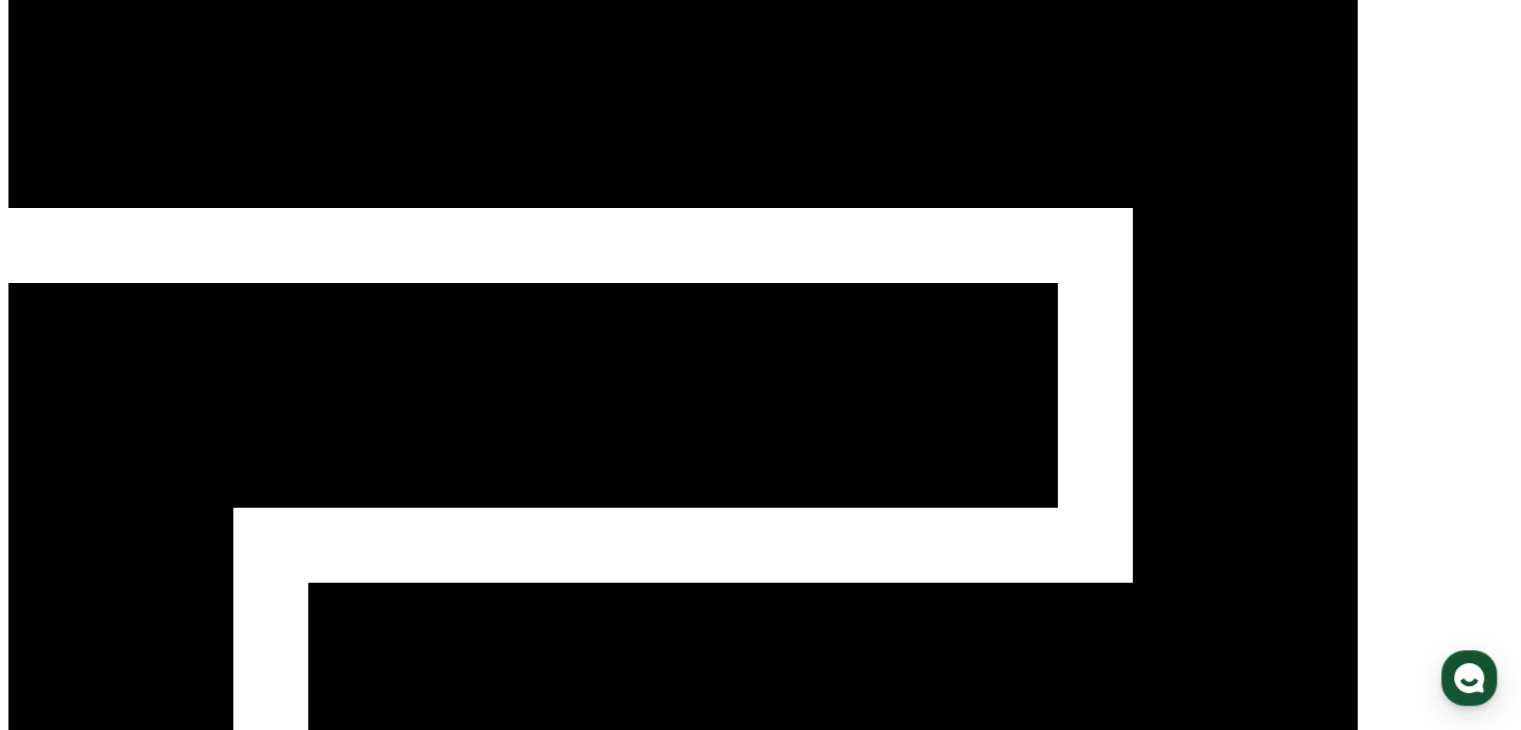 scroll, scrollTop: 0, scrollLeft: 0, axis: both 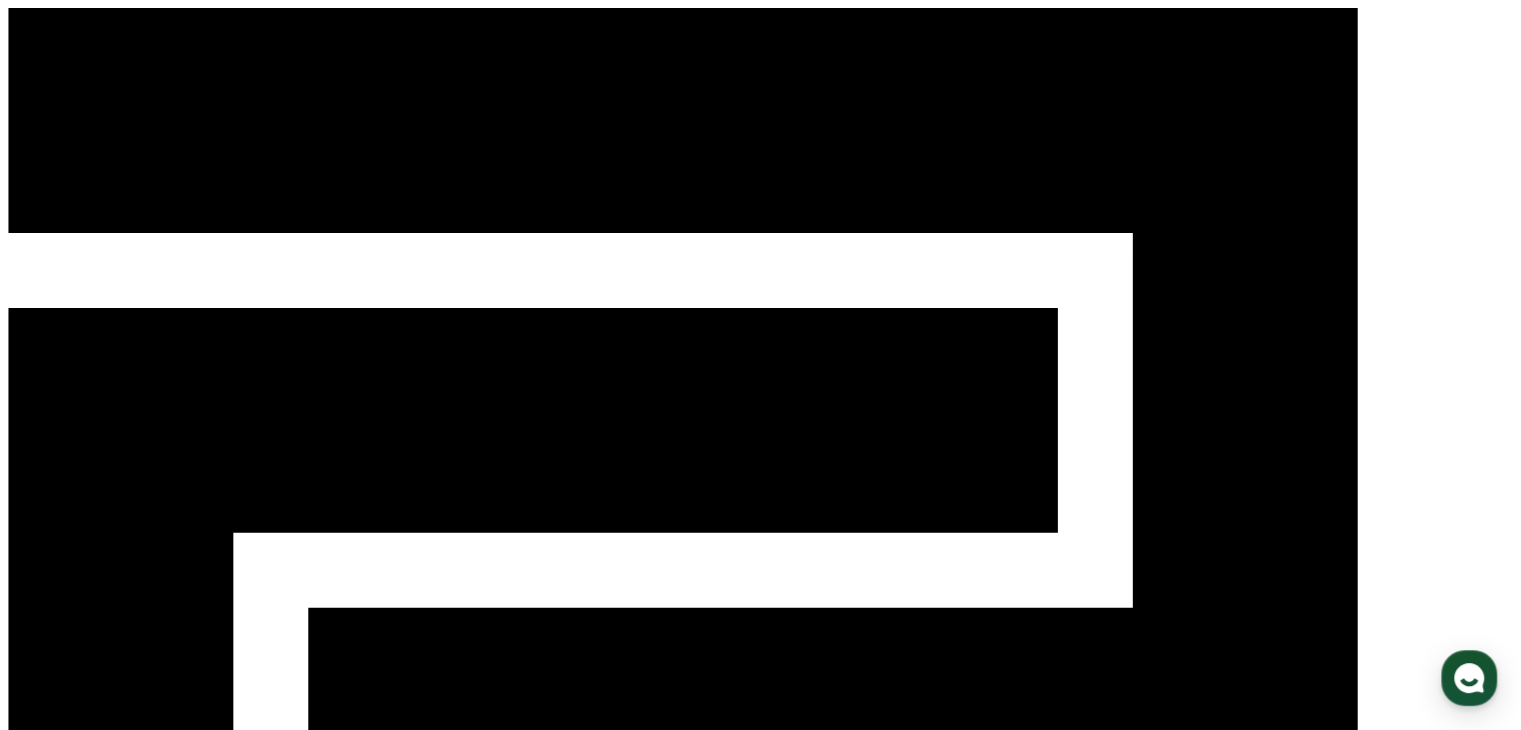 click on "아이폰" at bounding box center [116, 1276] 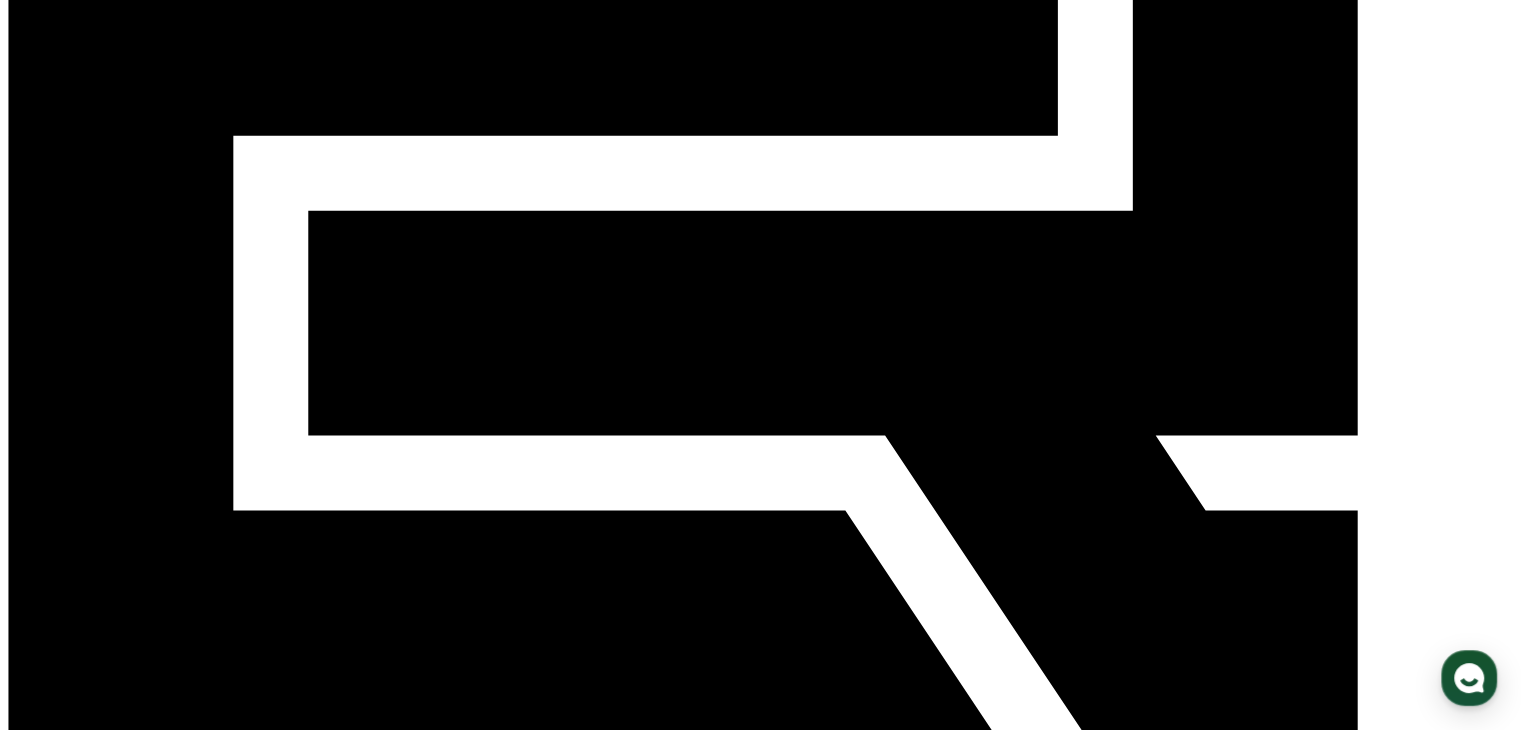 scroll, scrollTop: 400, scrollLeft: 0, axis: vertical 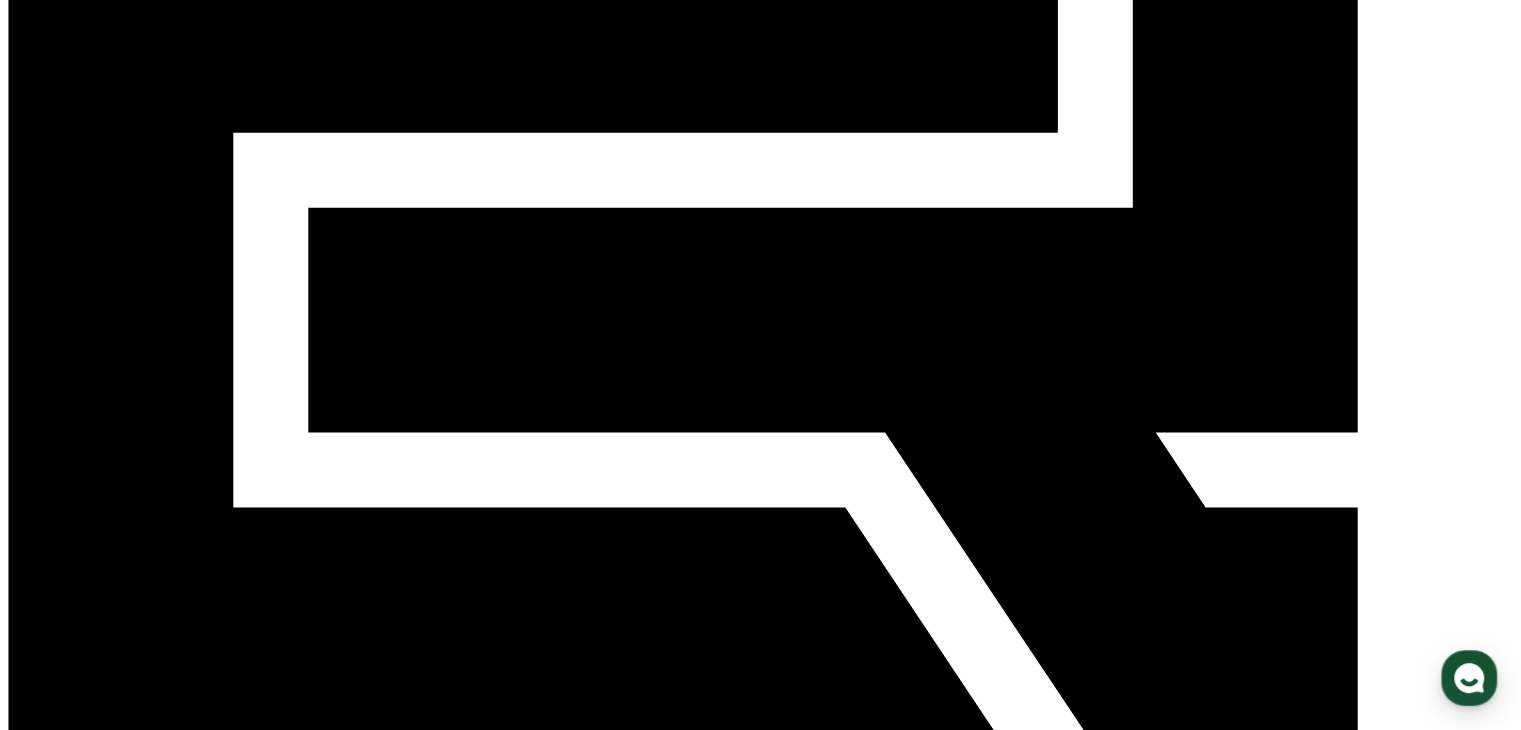 click on "1   크리워드 뮤직에서 다운로드" at bounding box center [780, 1419] 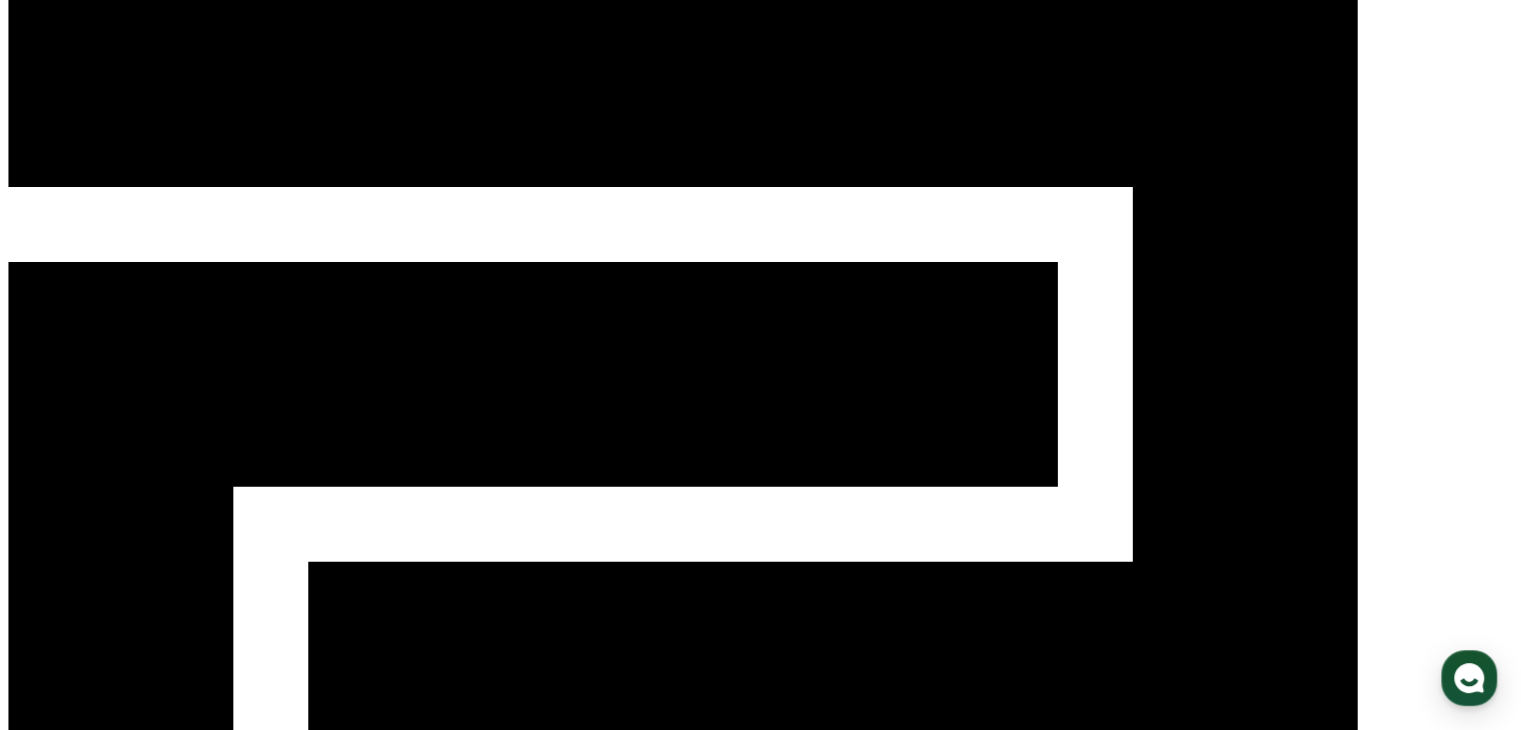 scroll, scrollTop: 0, scrollLeft: 0, axis: both 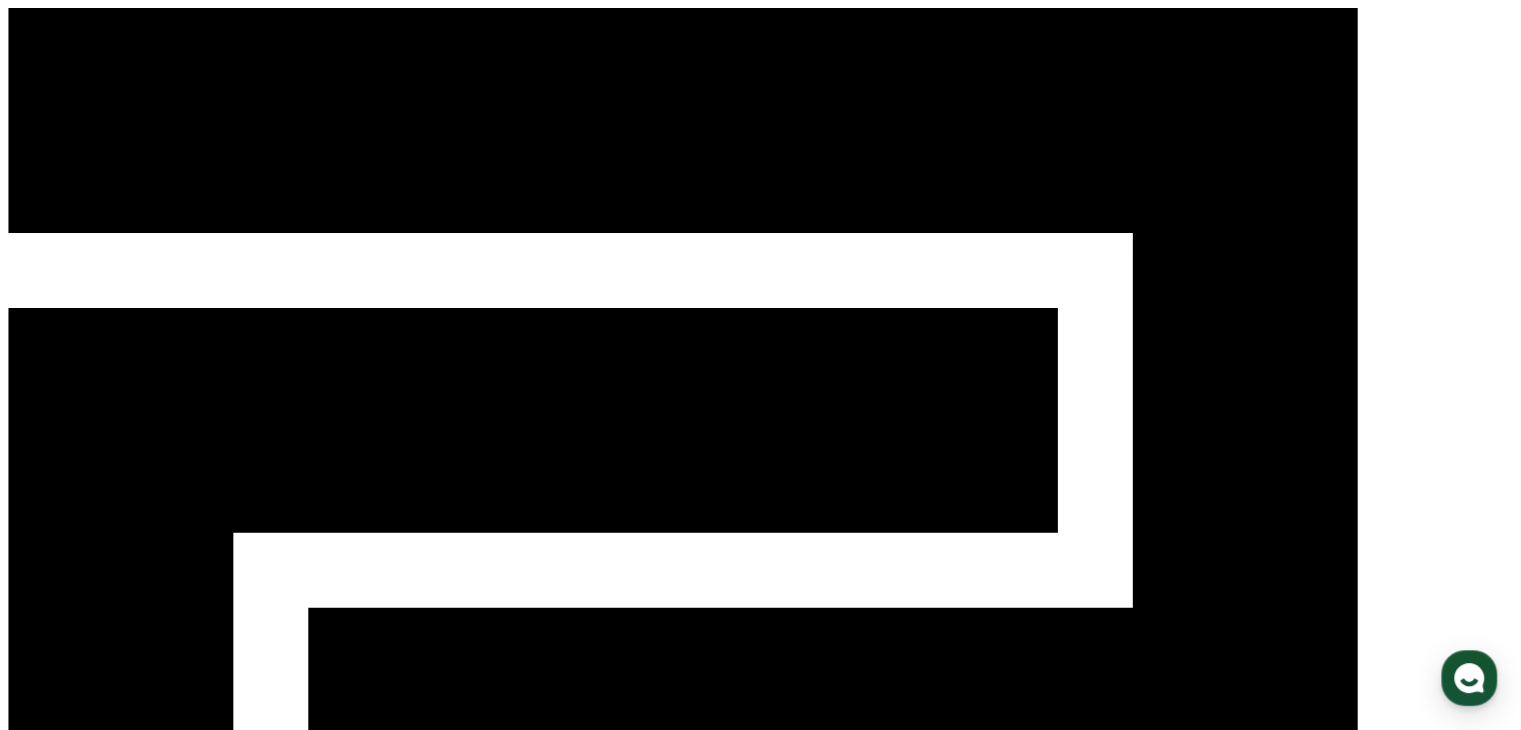 click on "음원" at bounding box center [104, 1253] 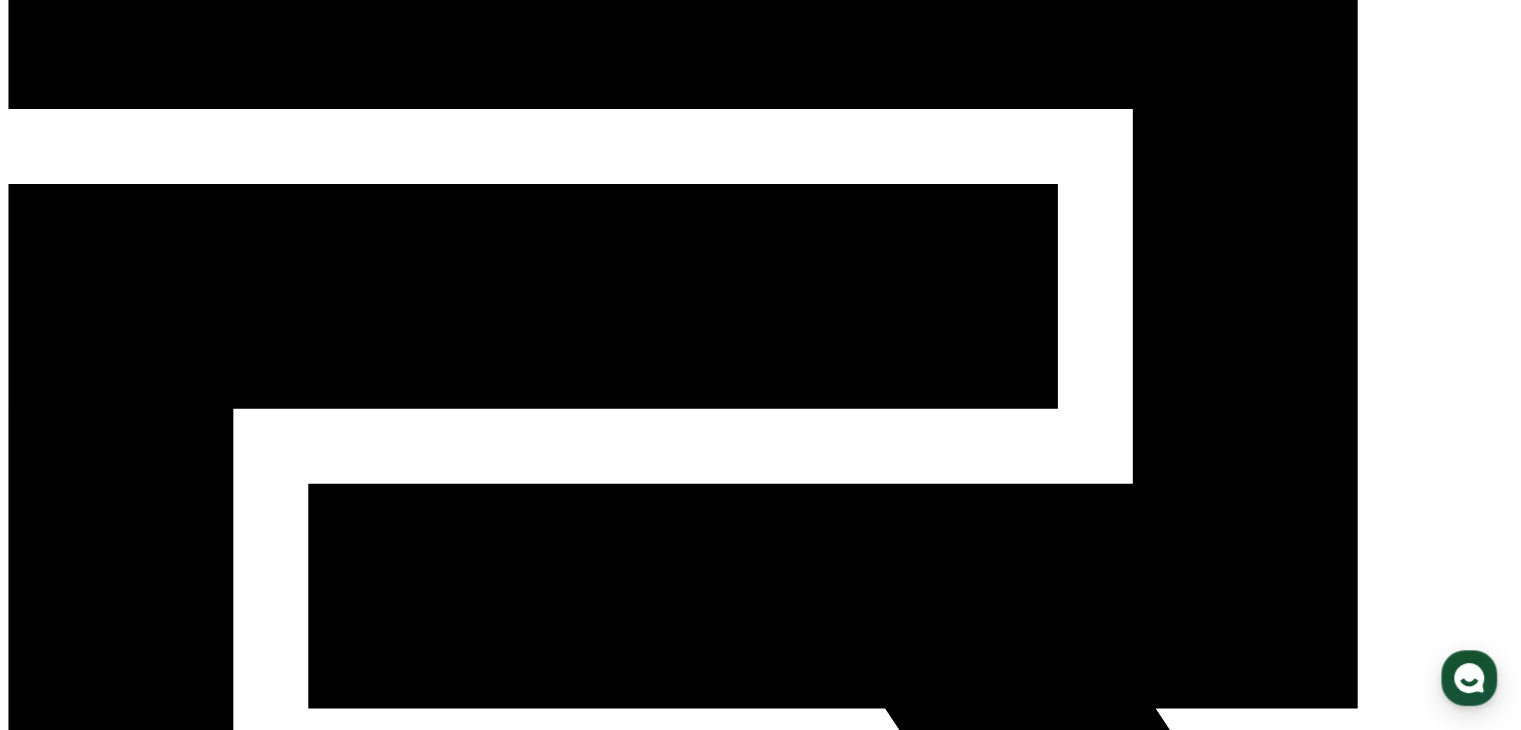scroll, scrollTop: 400, scrollLeft: 0, axis: vertical 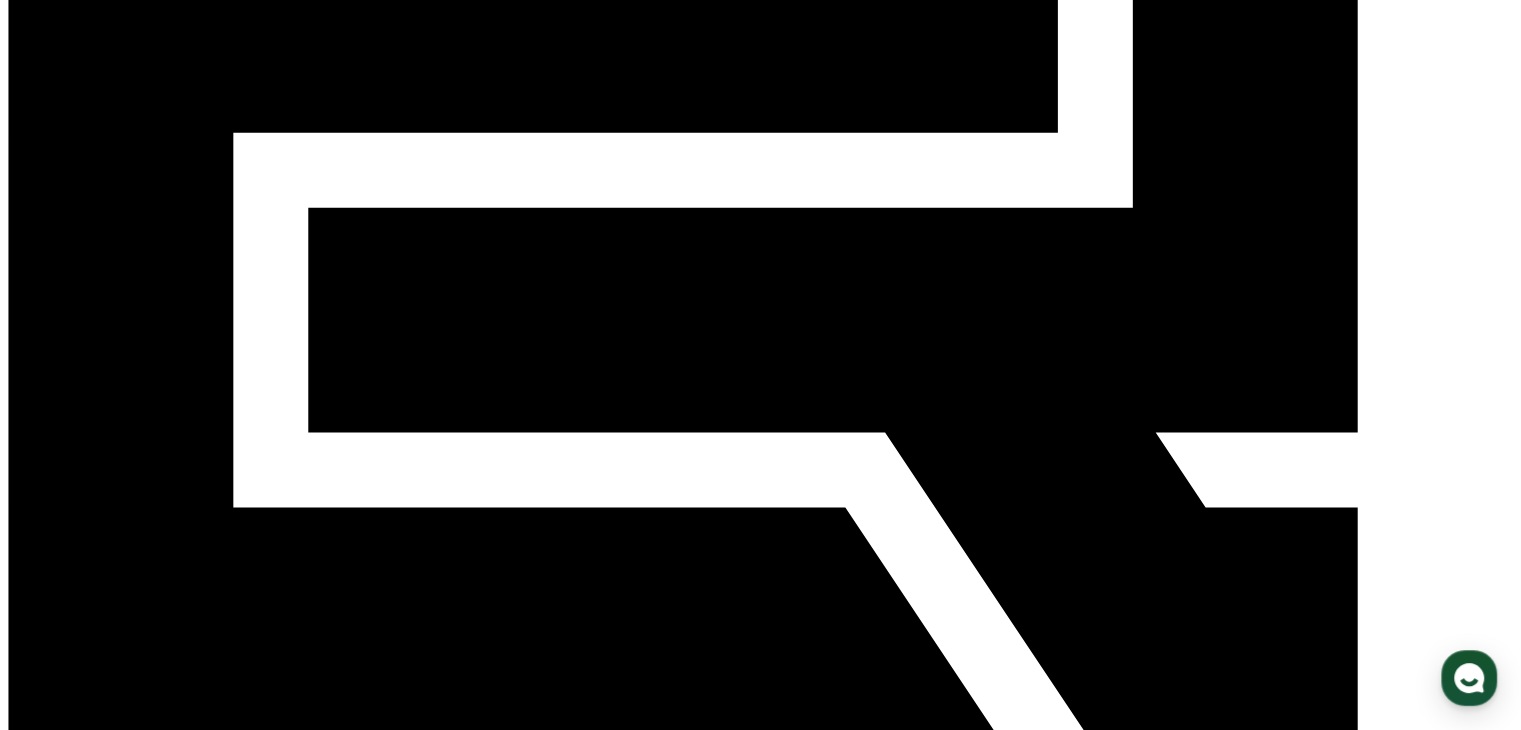 click 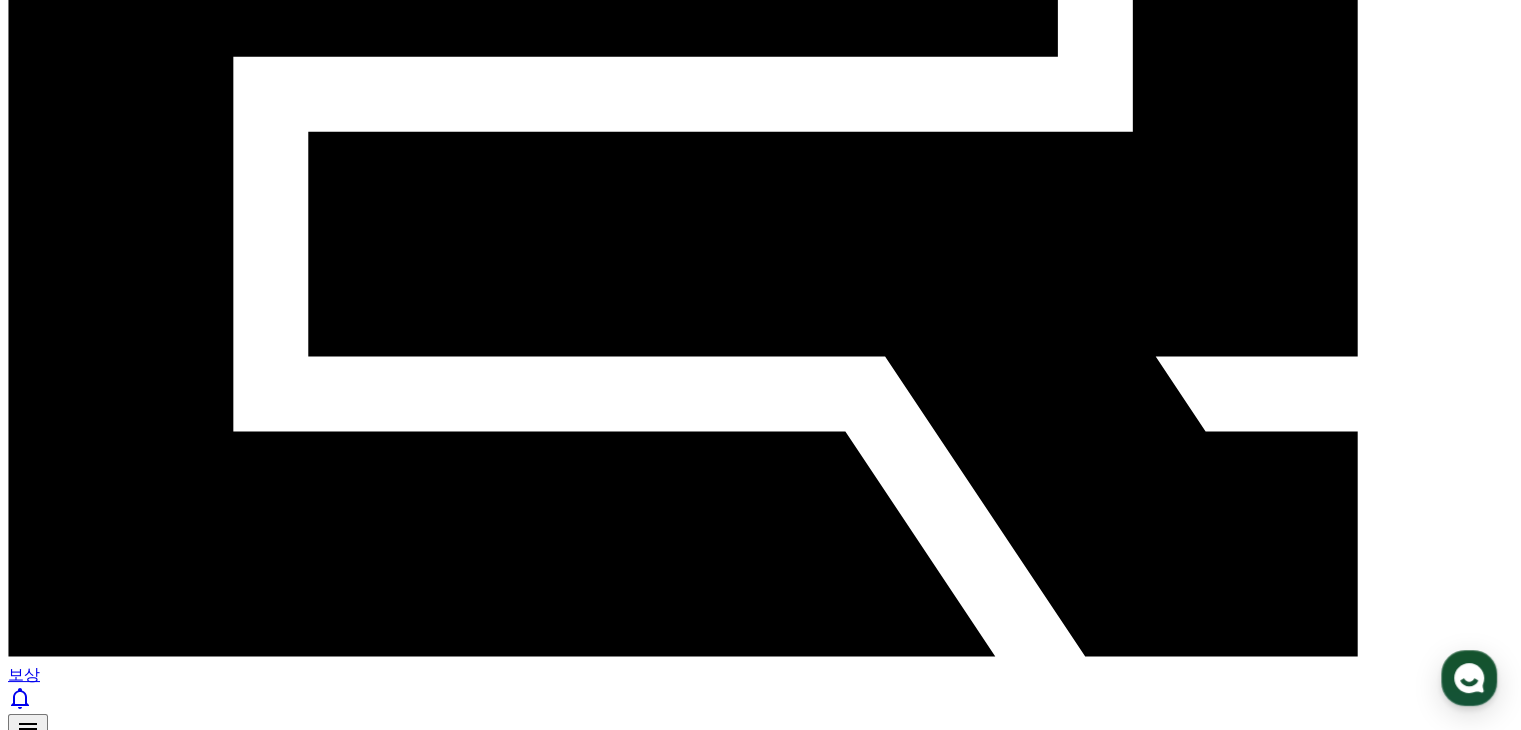 scroll, scrollTop: 600, scrollLeft: 0, axis: vertical 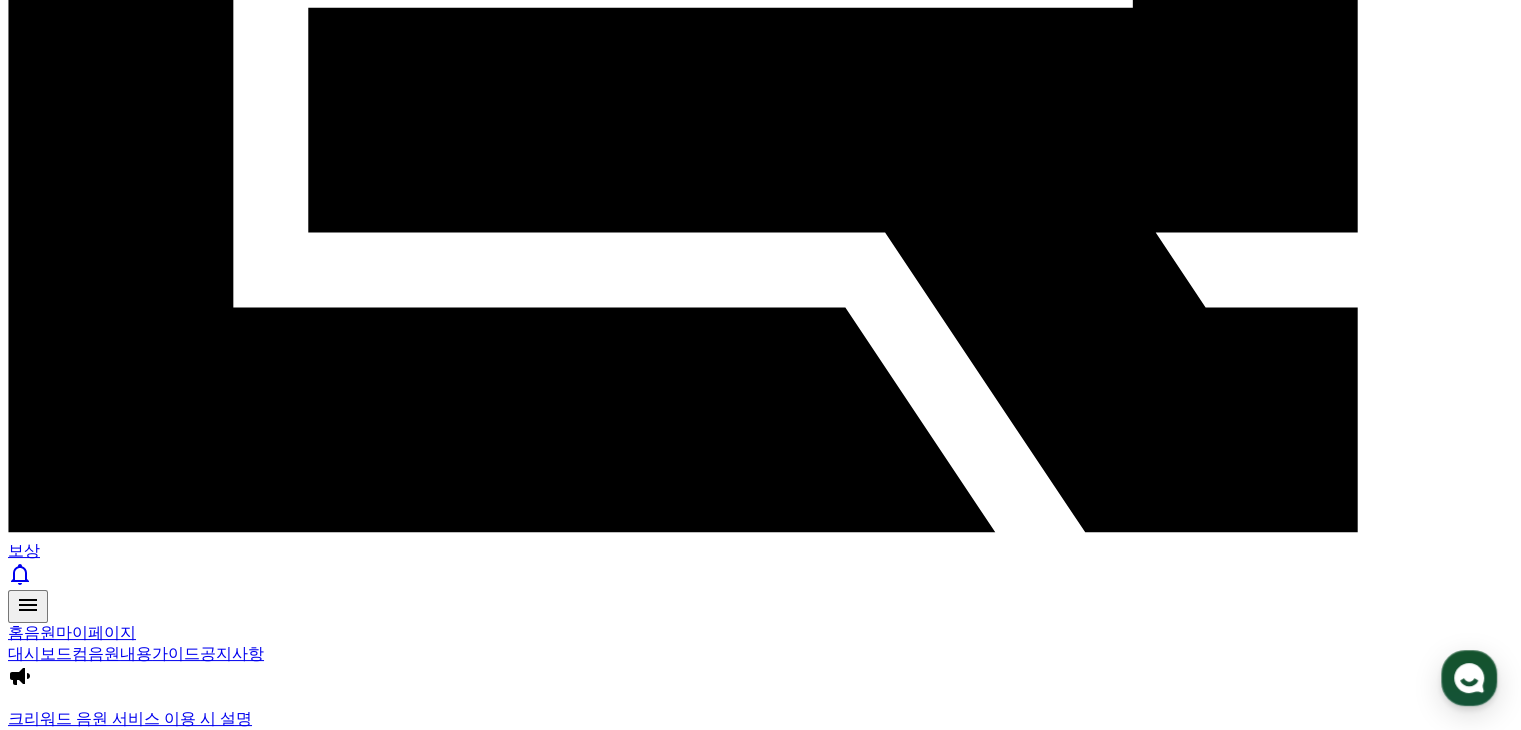 click on "2" at bounding box center (70, 16468) 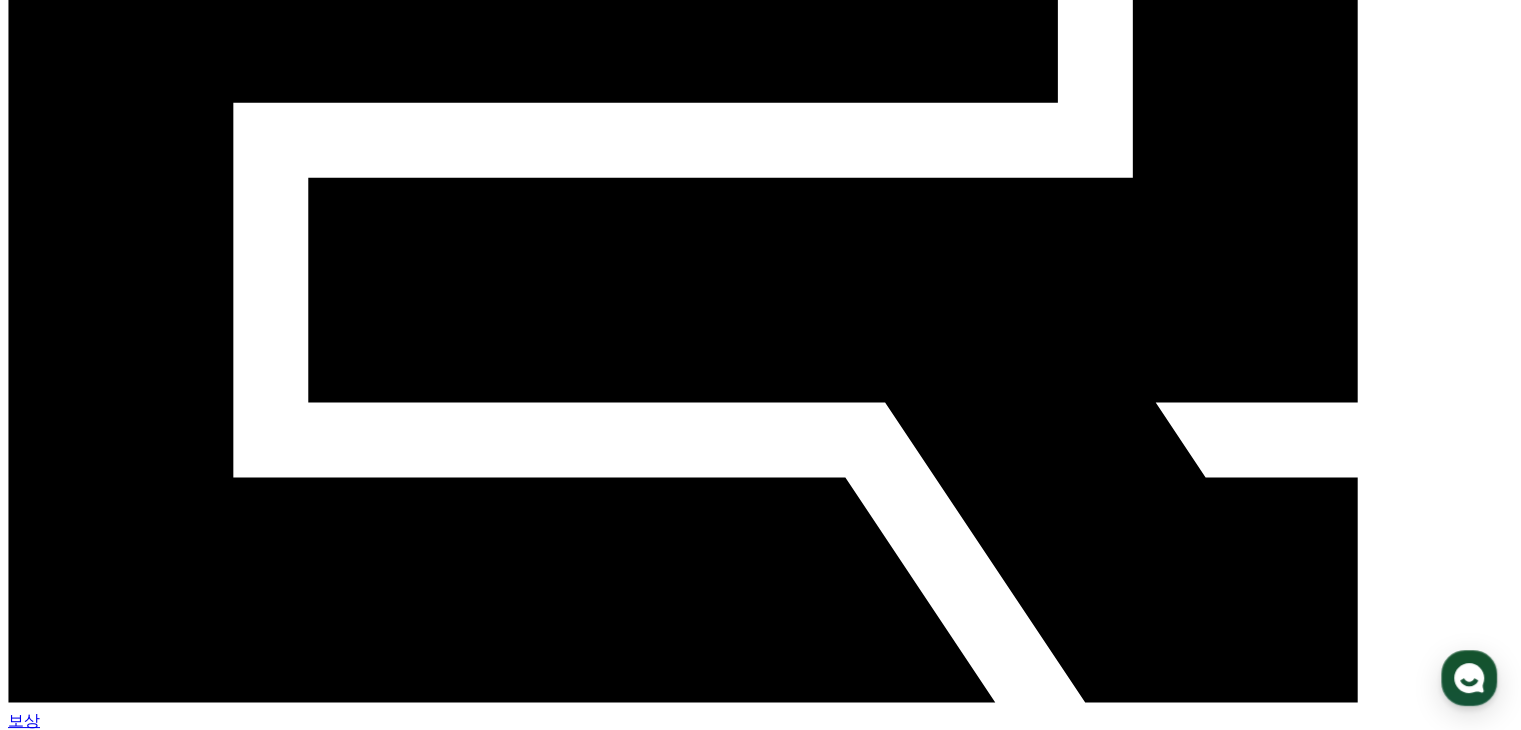 scroll, scrollTop: 600, scrollLeft: 0, axis: vertical 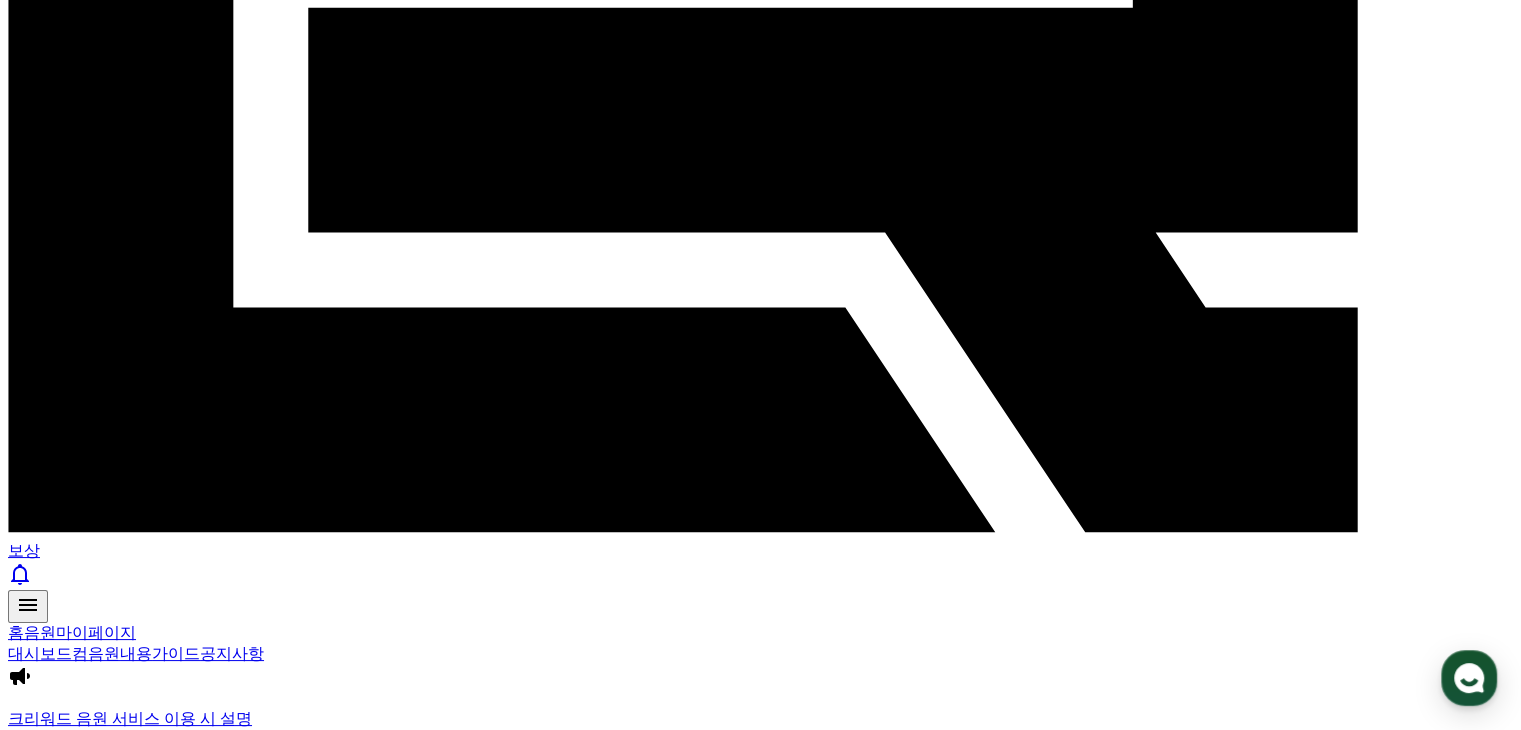click on "3" at bounding box center [94, 16512] 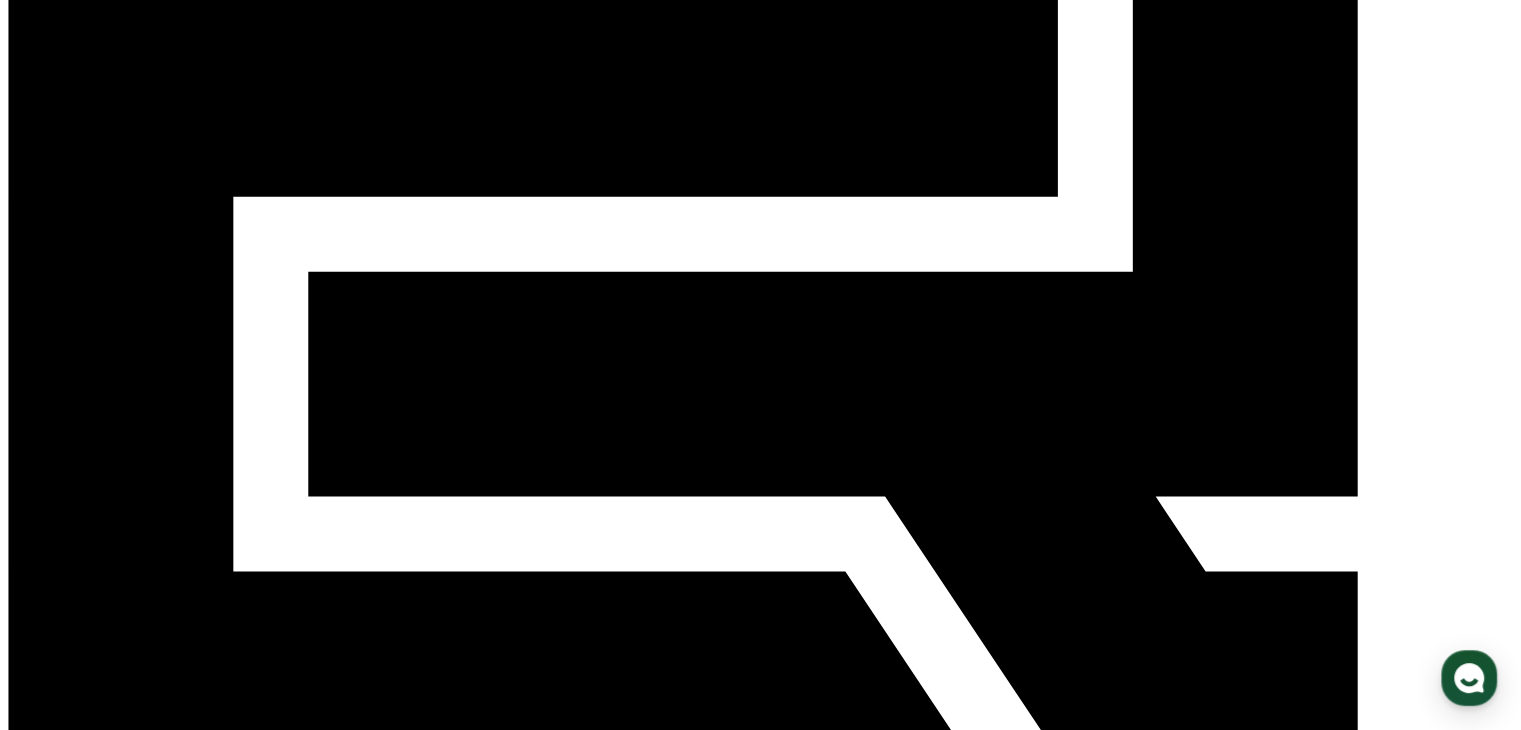 scroll, scrollTop: 200, scrollLeft: 0, axis: vertical 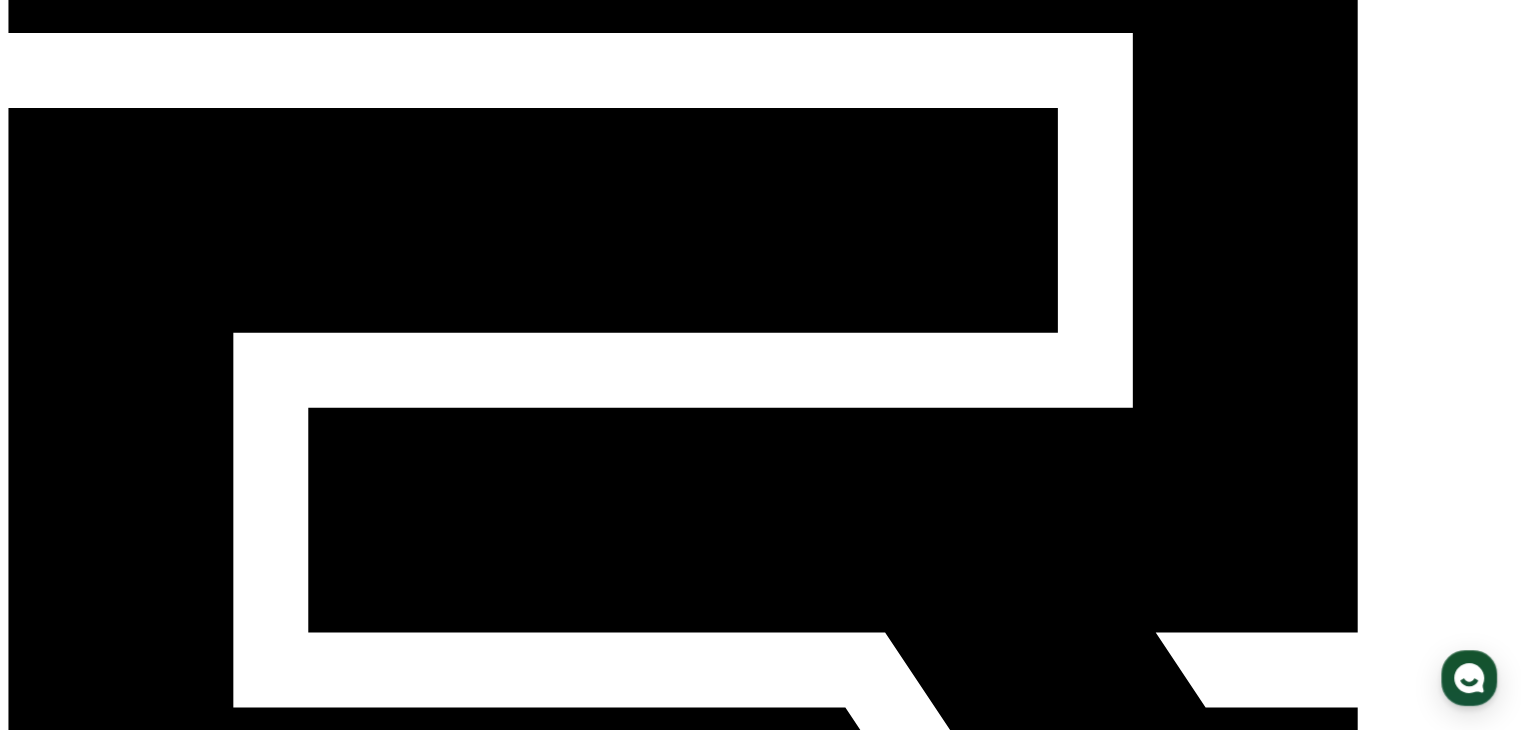 click on "채널 등록하기" at bounding box center (57, 1381) 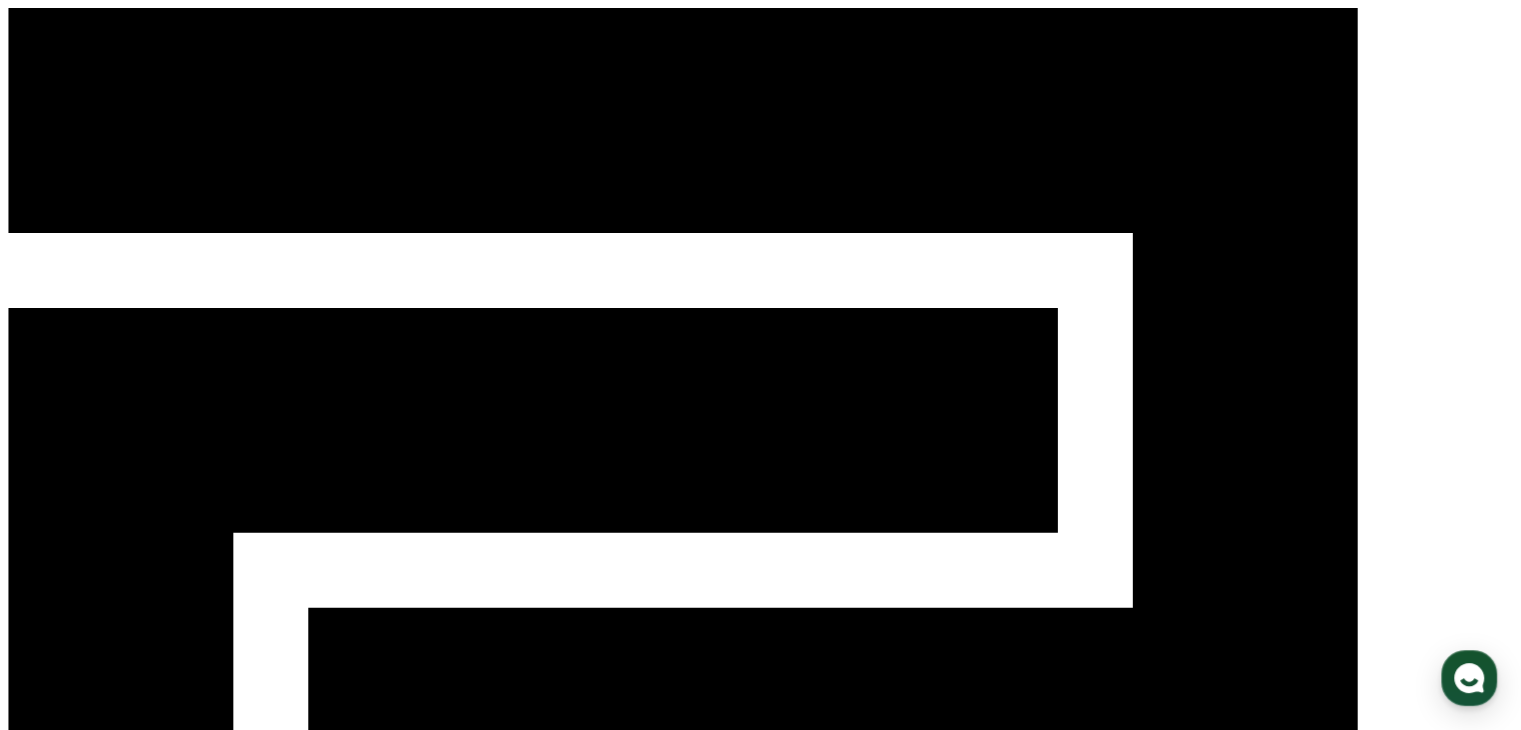 click on "채널 등록" at bounding box center (44, 1308) 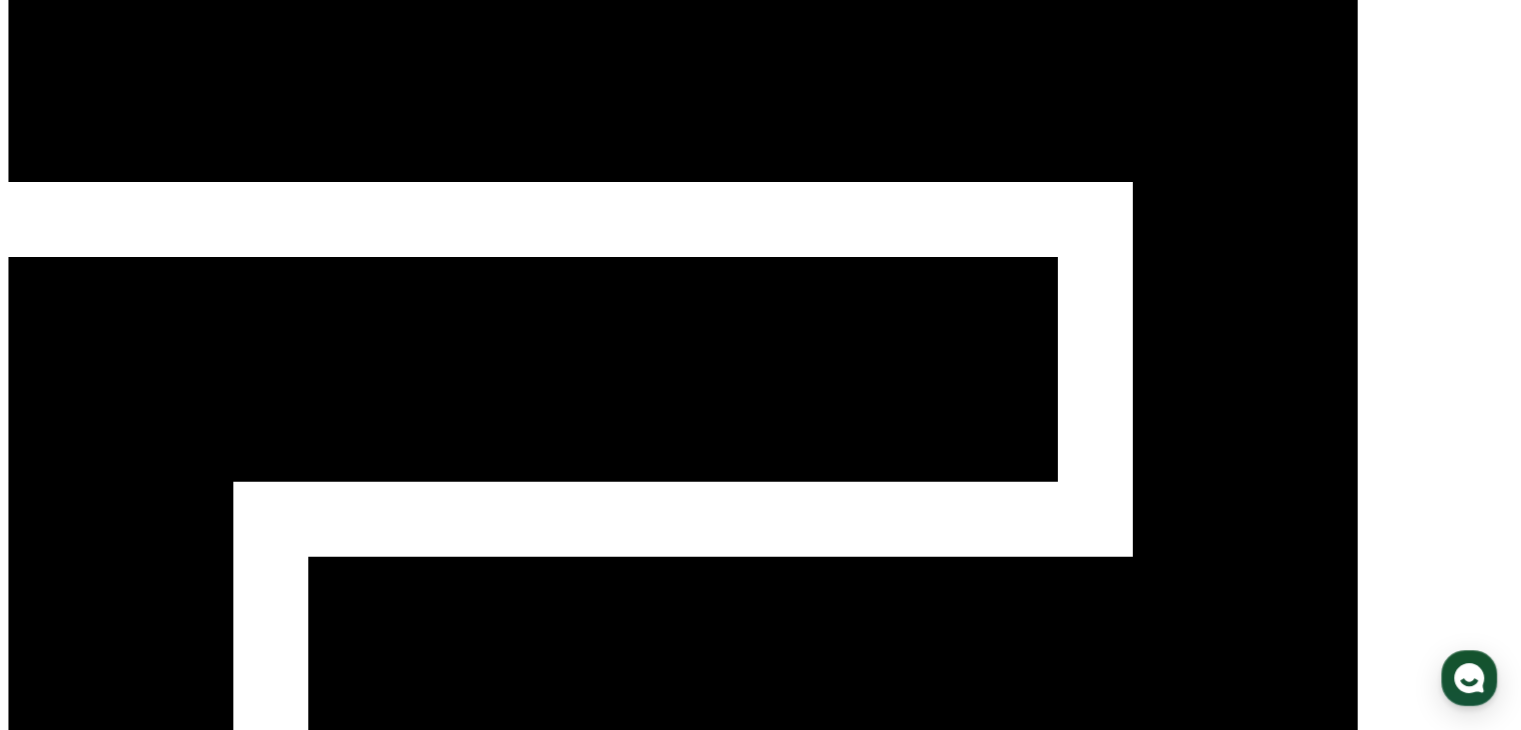 scroll, scrollTop: 100, scrollLeft: 0, axis: vertical 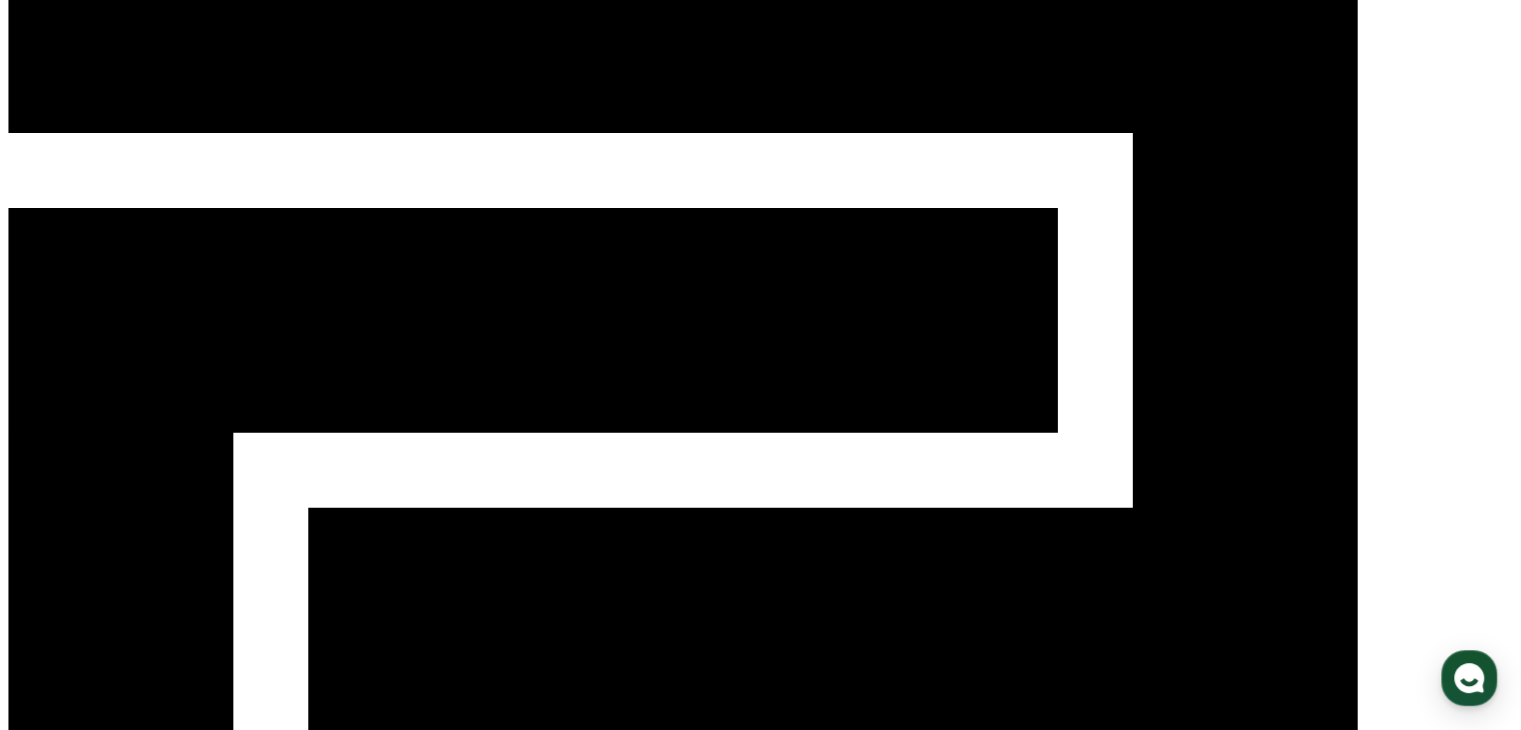 click at bounding box center (79, 1825) 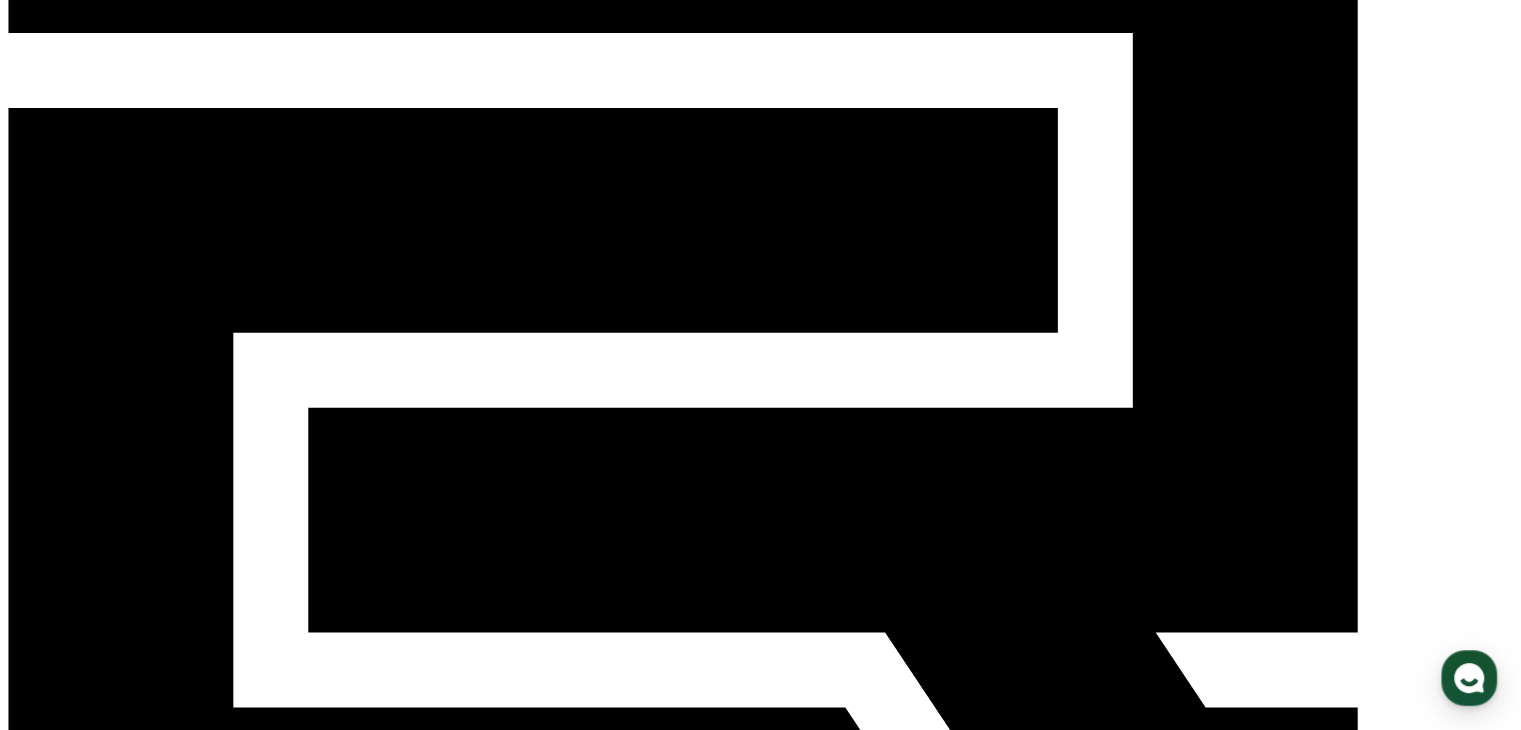 drag, startPoint x: 252, startPoint y: 444, endPoint x: 232, endPoint y: 445, distance: 20.024984 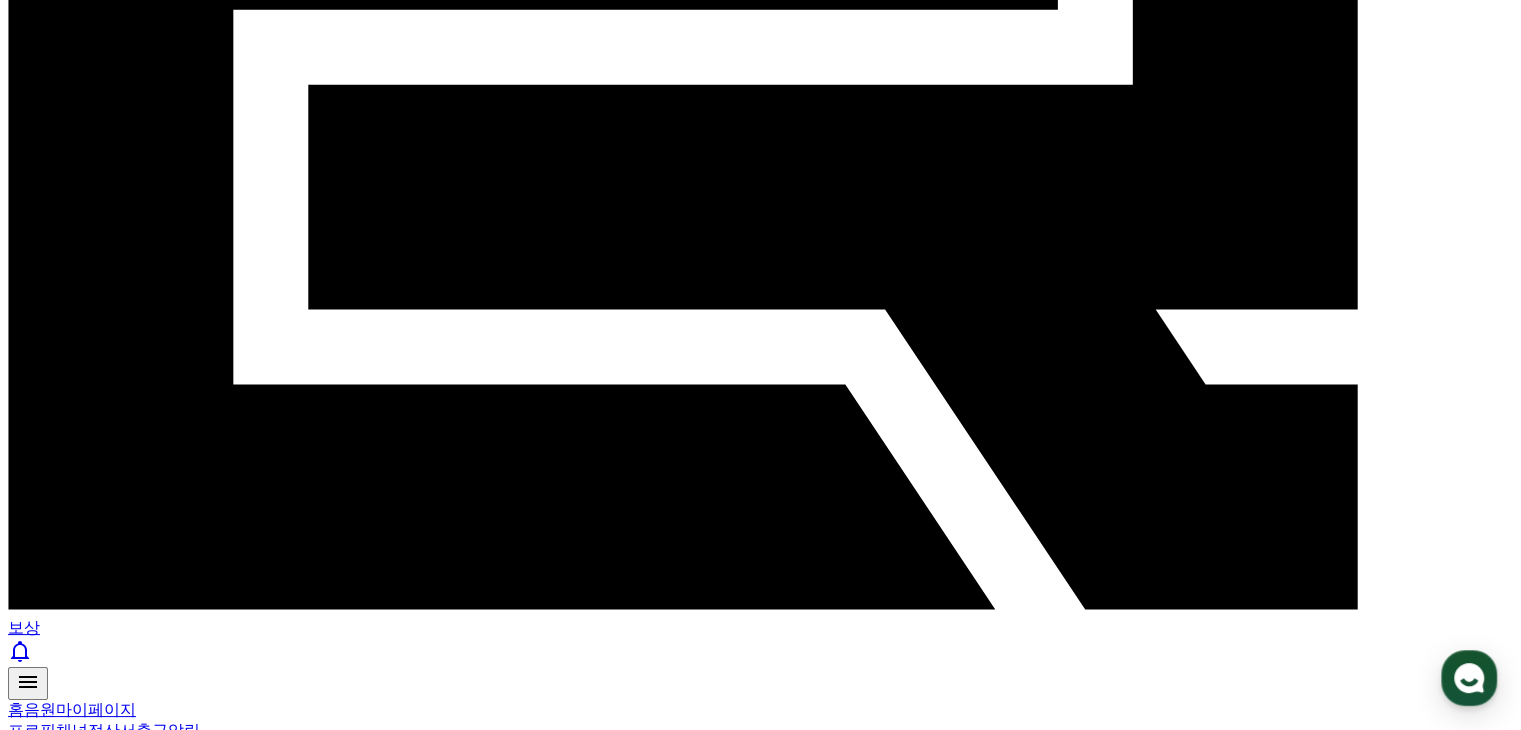 scroll, scrollTop: 582, scrollLeft: 0, axis: vertical 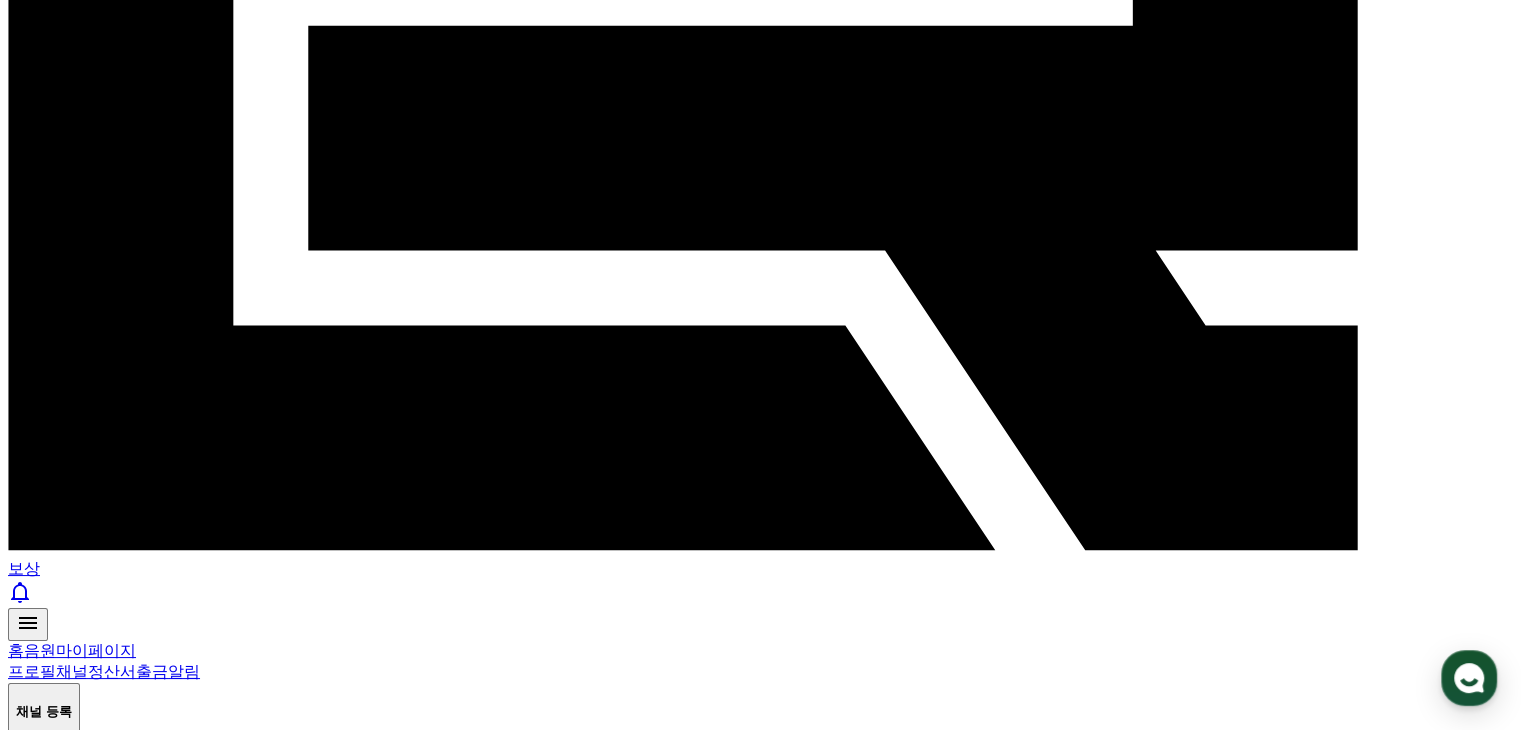 click 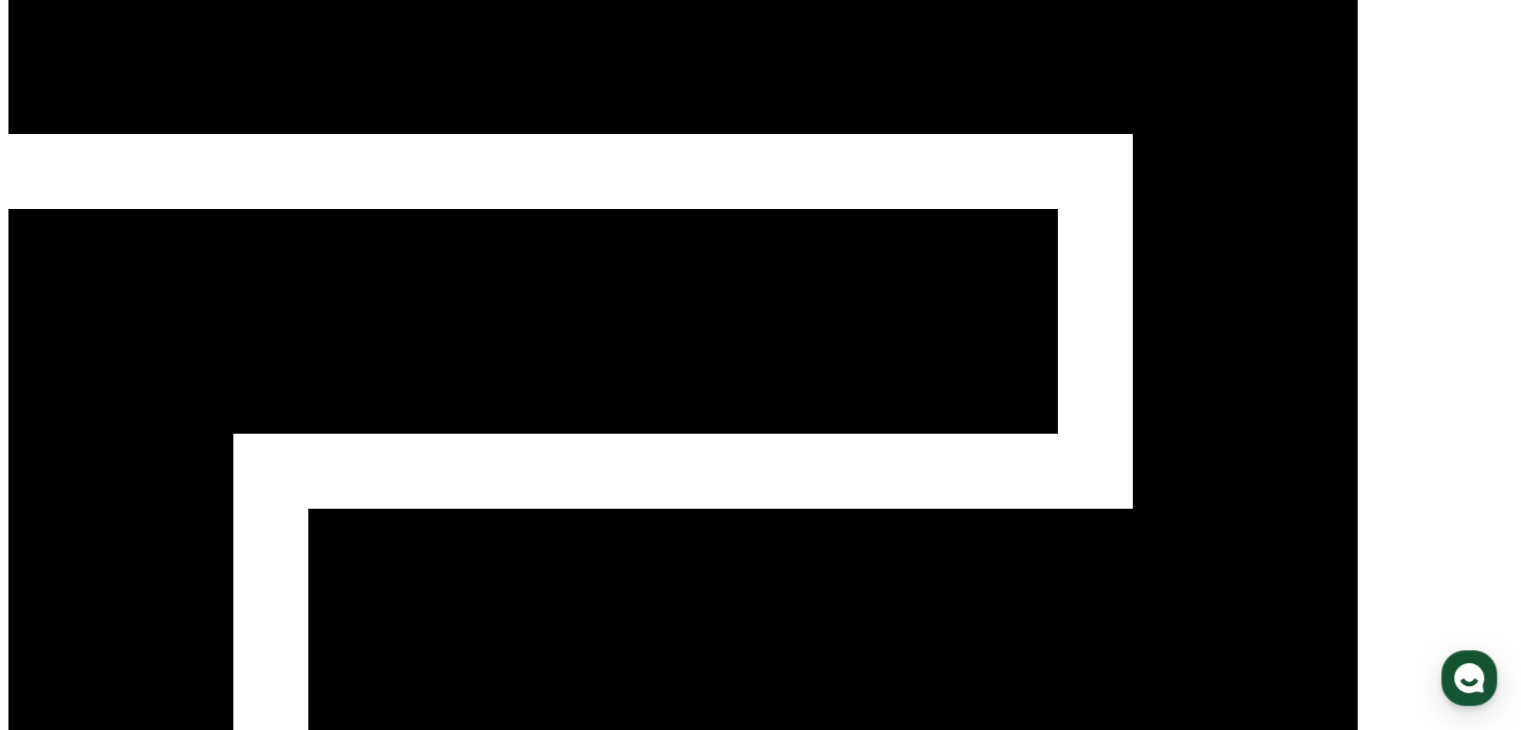 scroll, scrollTop: 82, scrollLeft: 0, axis: vertical 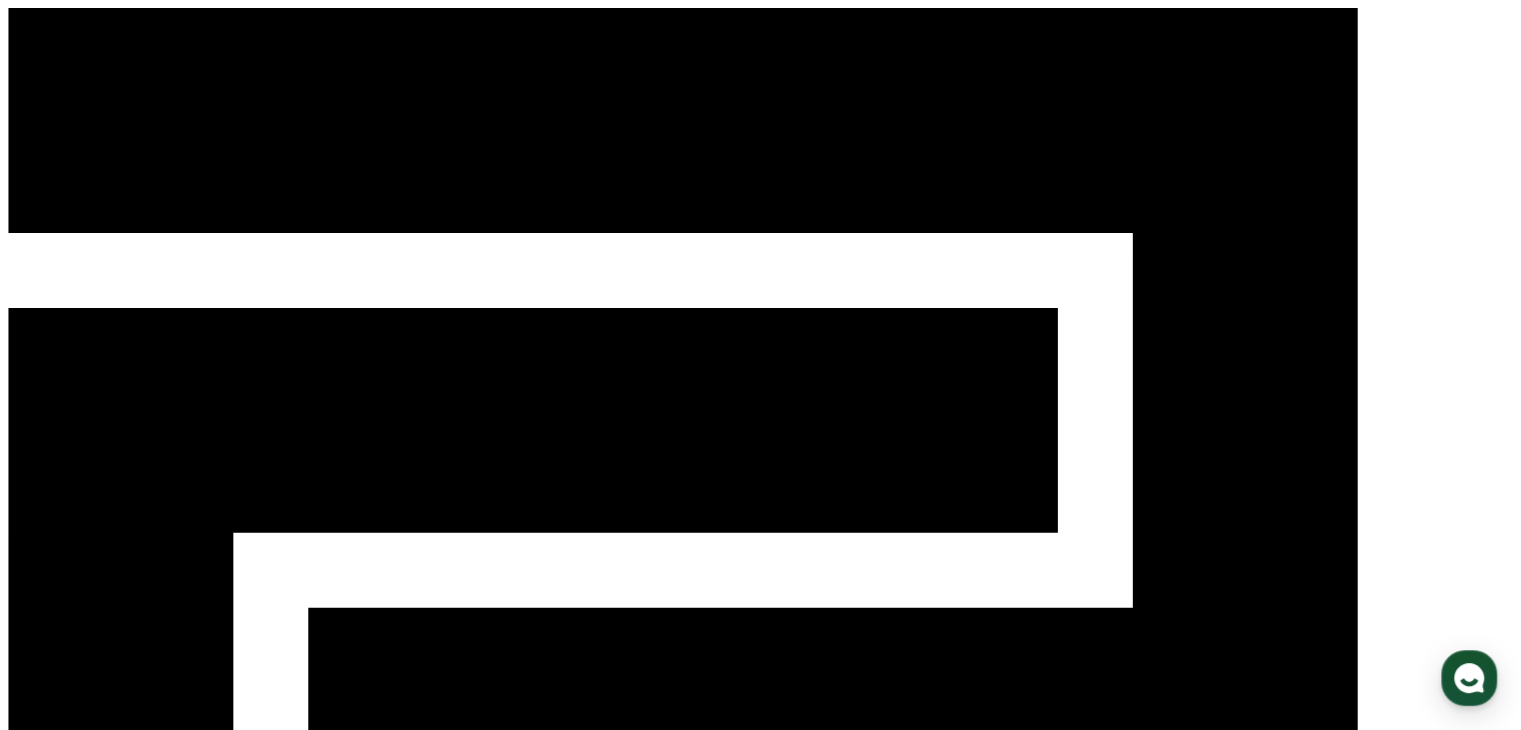 click on "홈" at bounding box center [16, 1232] 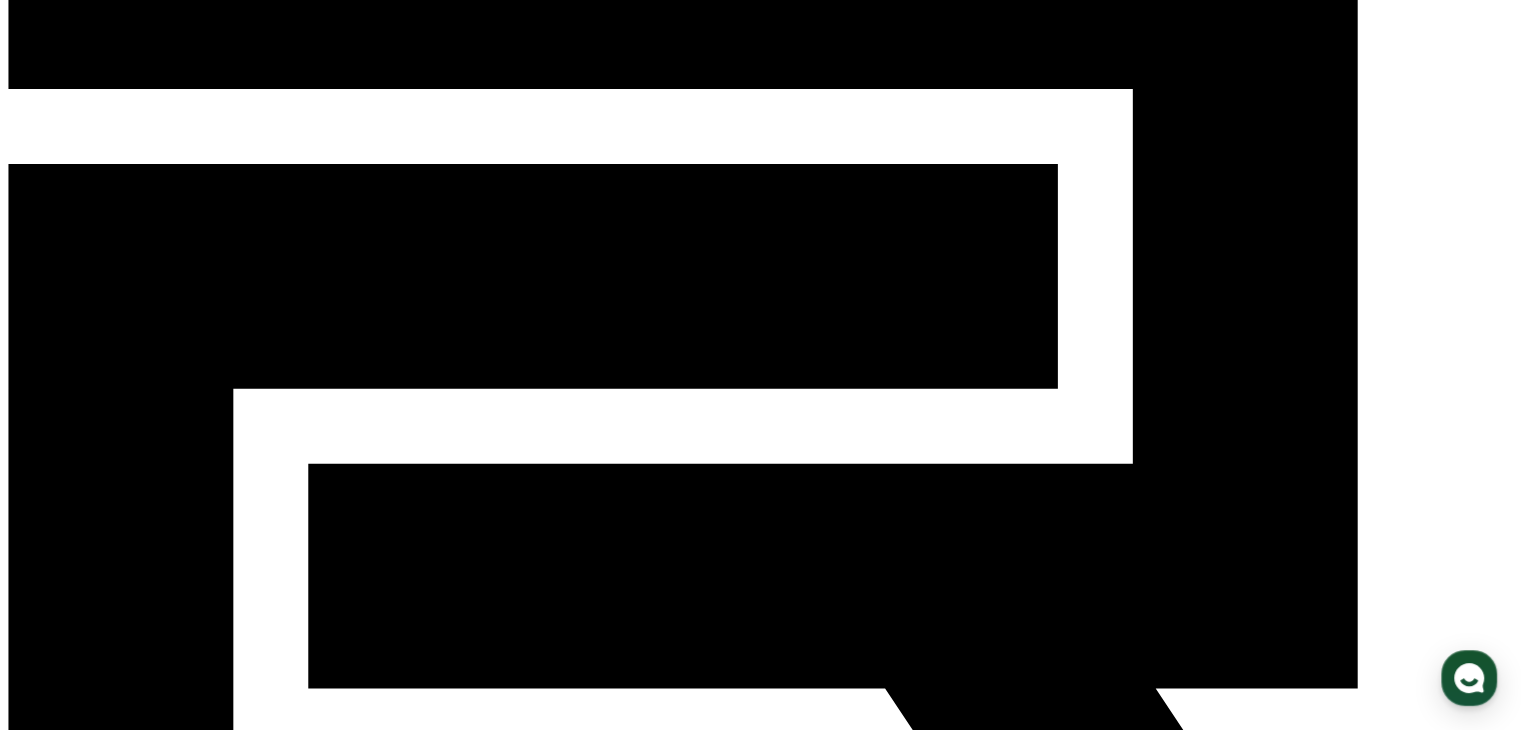 scroll, scrollTop: 0, scrollLeft: 0, axis: both 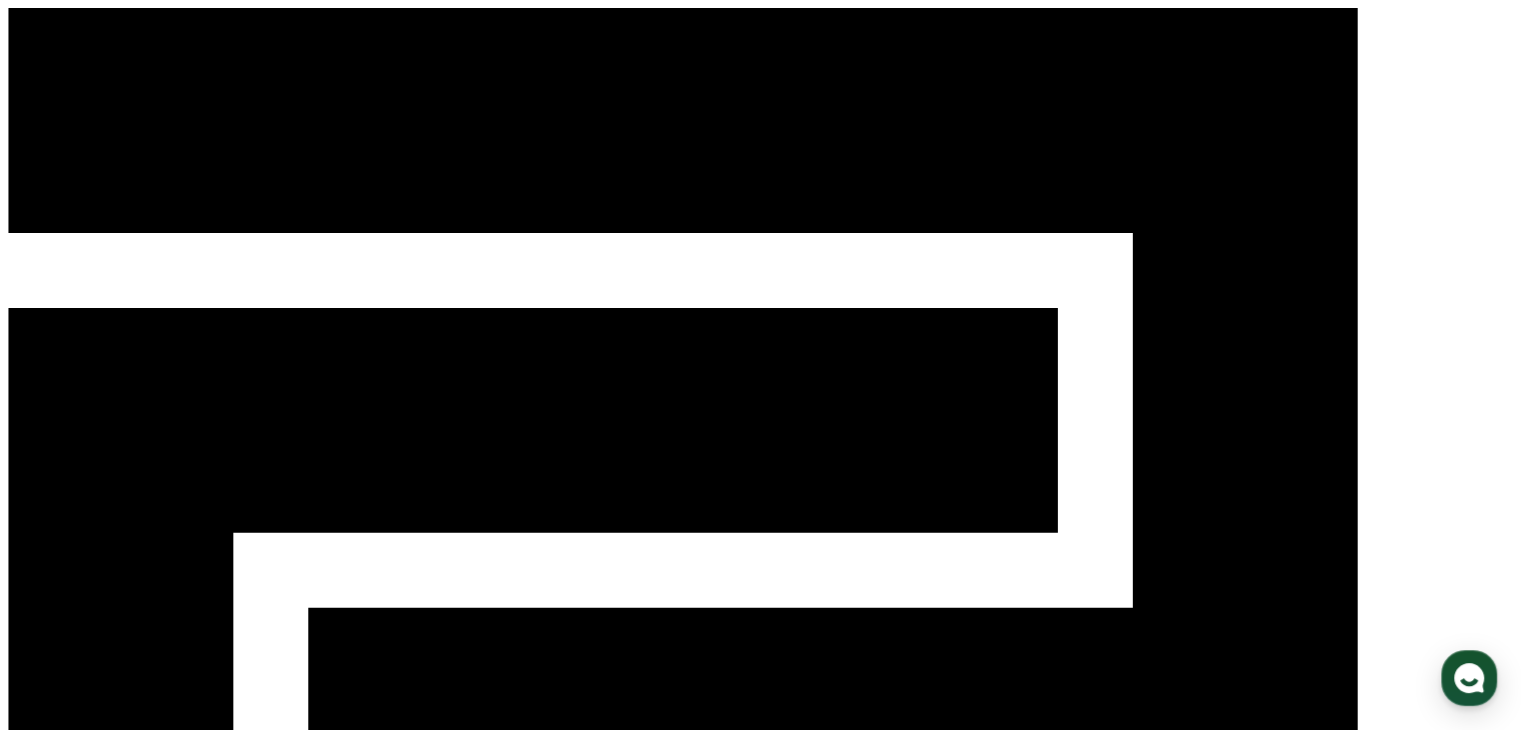 click on "채널 등록하기" at bounding box center (57, 1580) 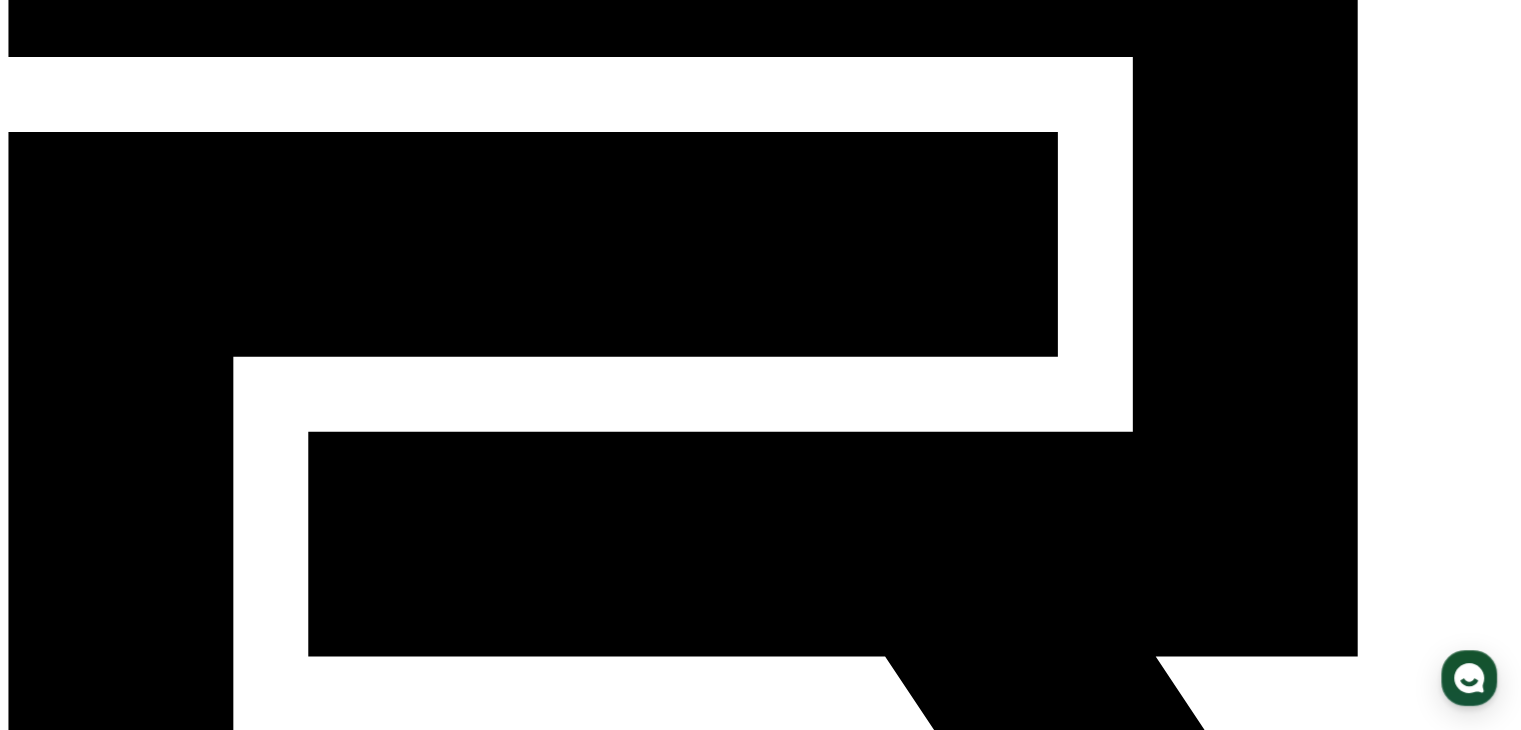 scroll, scrollTop: 300, scrollLeft: 0, axis: vertical 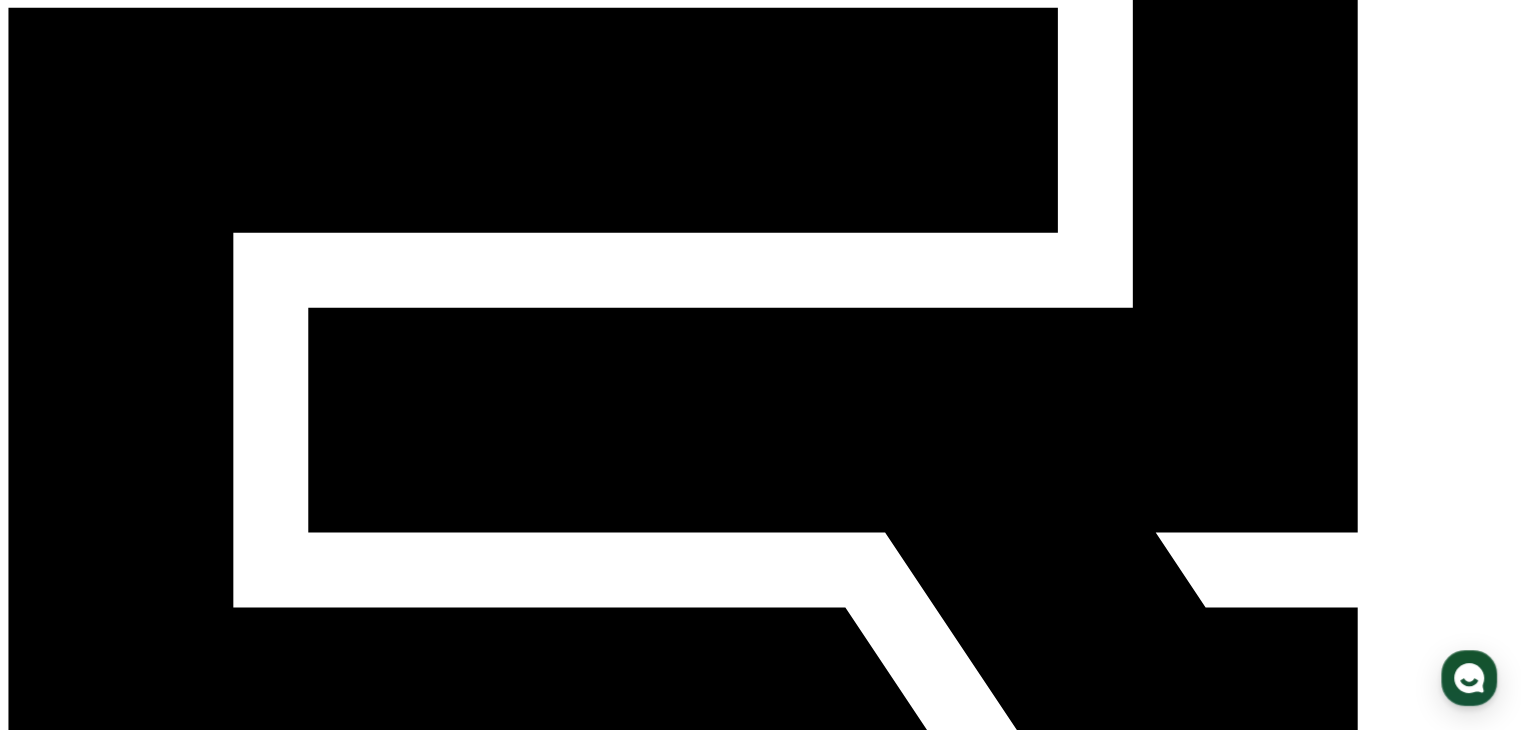 click on "채널에 업로드된 콘텐츠를 준수합니다." at bounding box center (184, 1411) 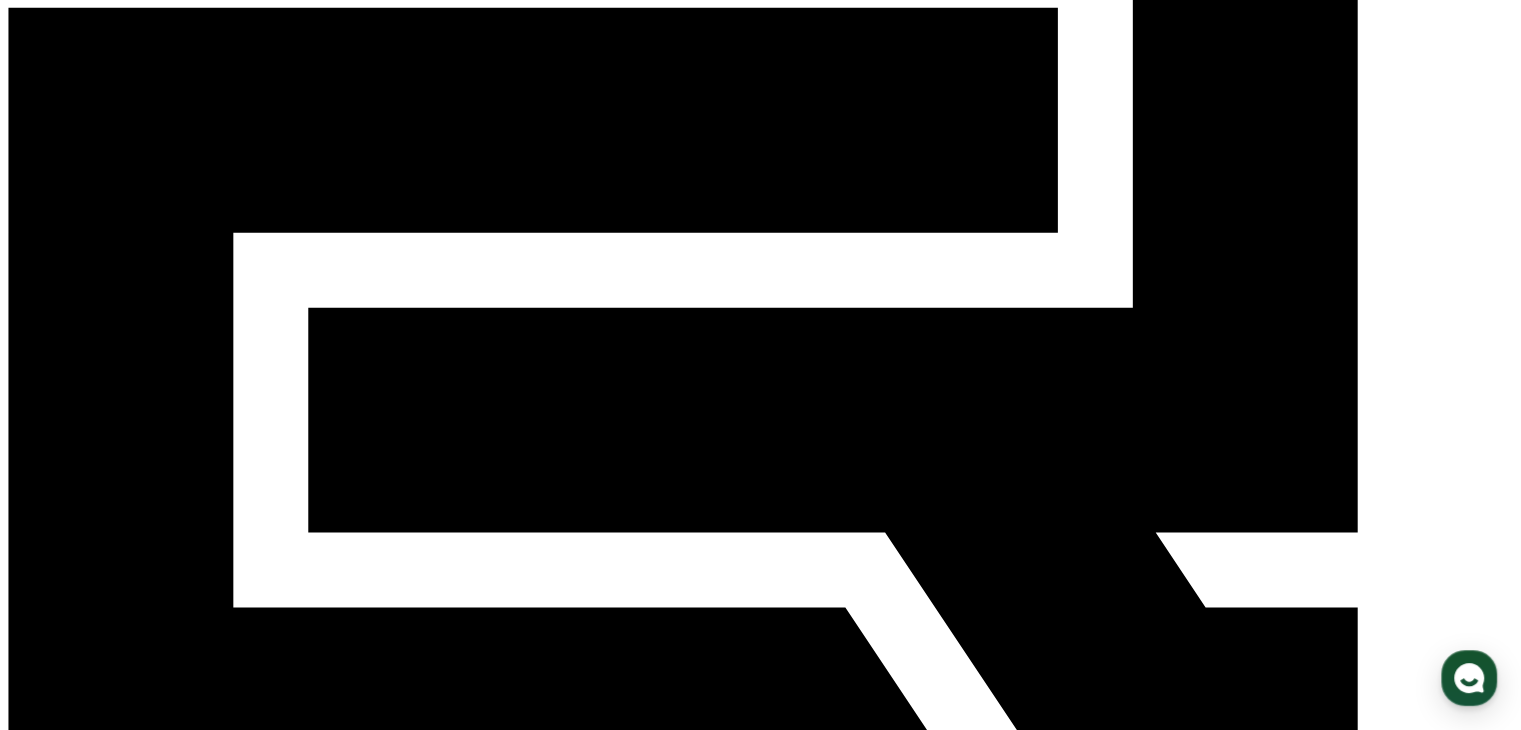 click at bounding box center (79, 1625) 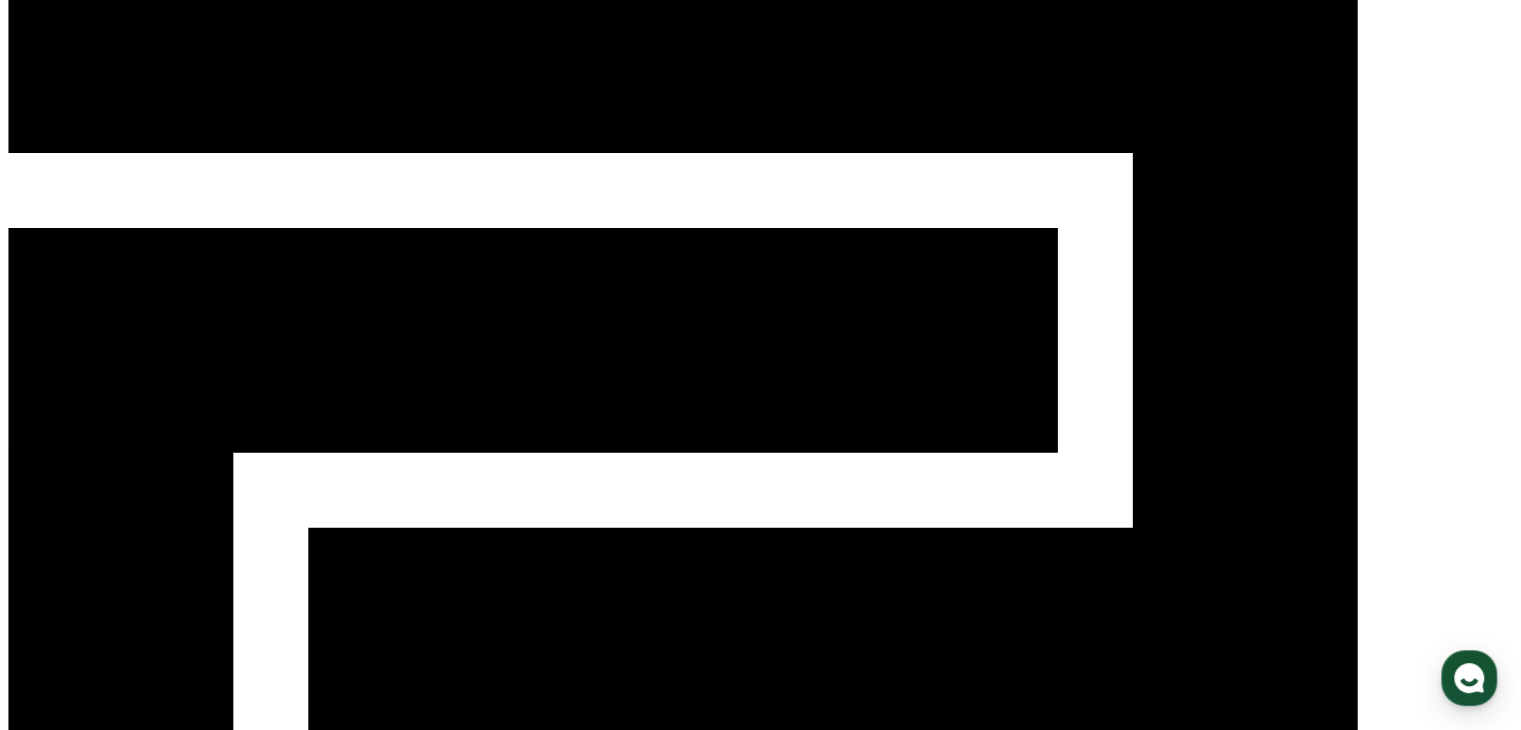 scroll, scrollTop: 0, scrollLeft: 0, axis: both 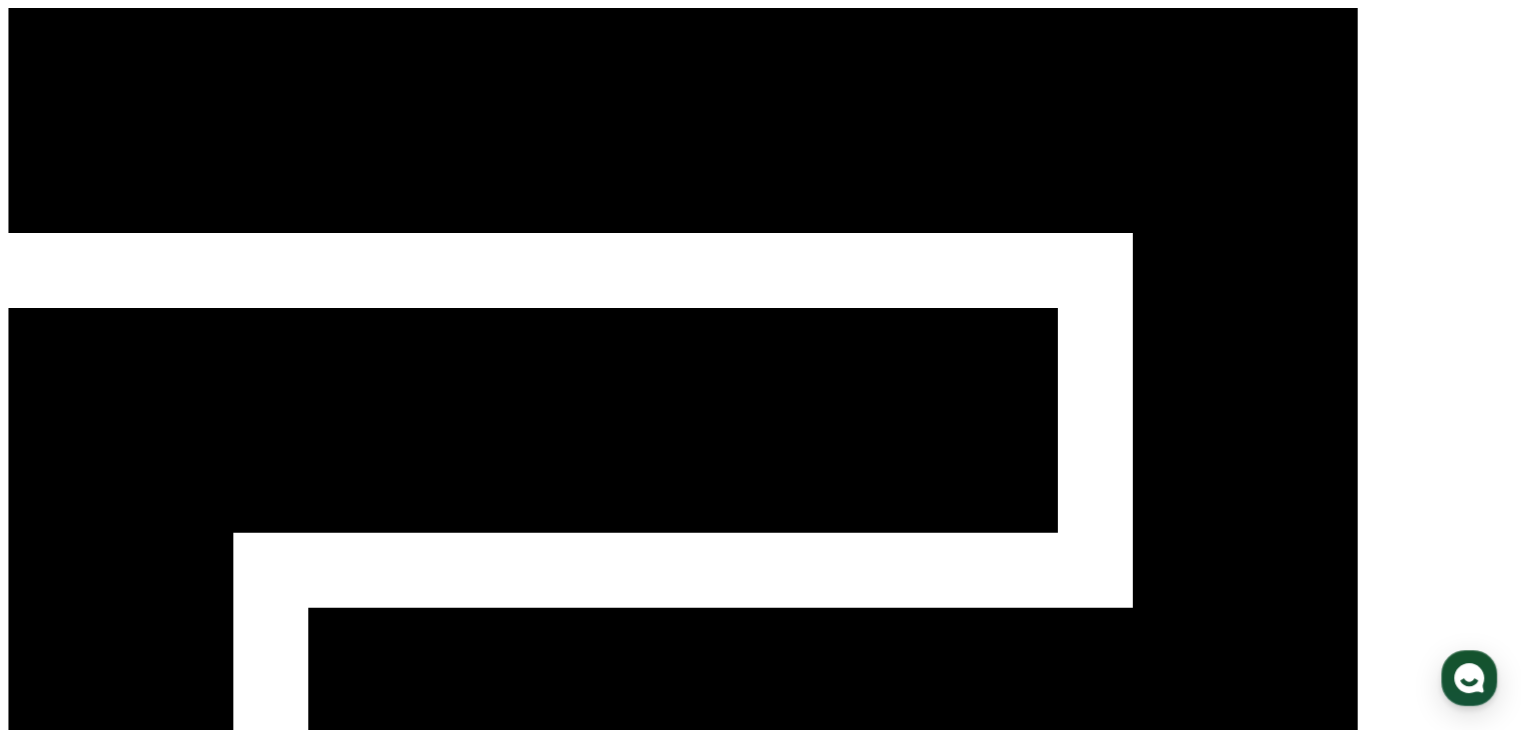 click on "출금" at bounding box center [152, 1253] 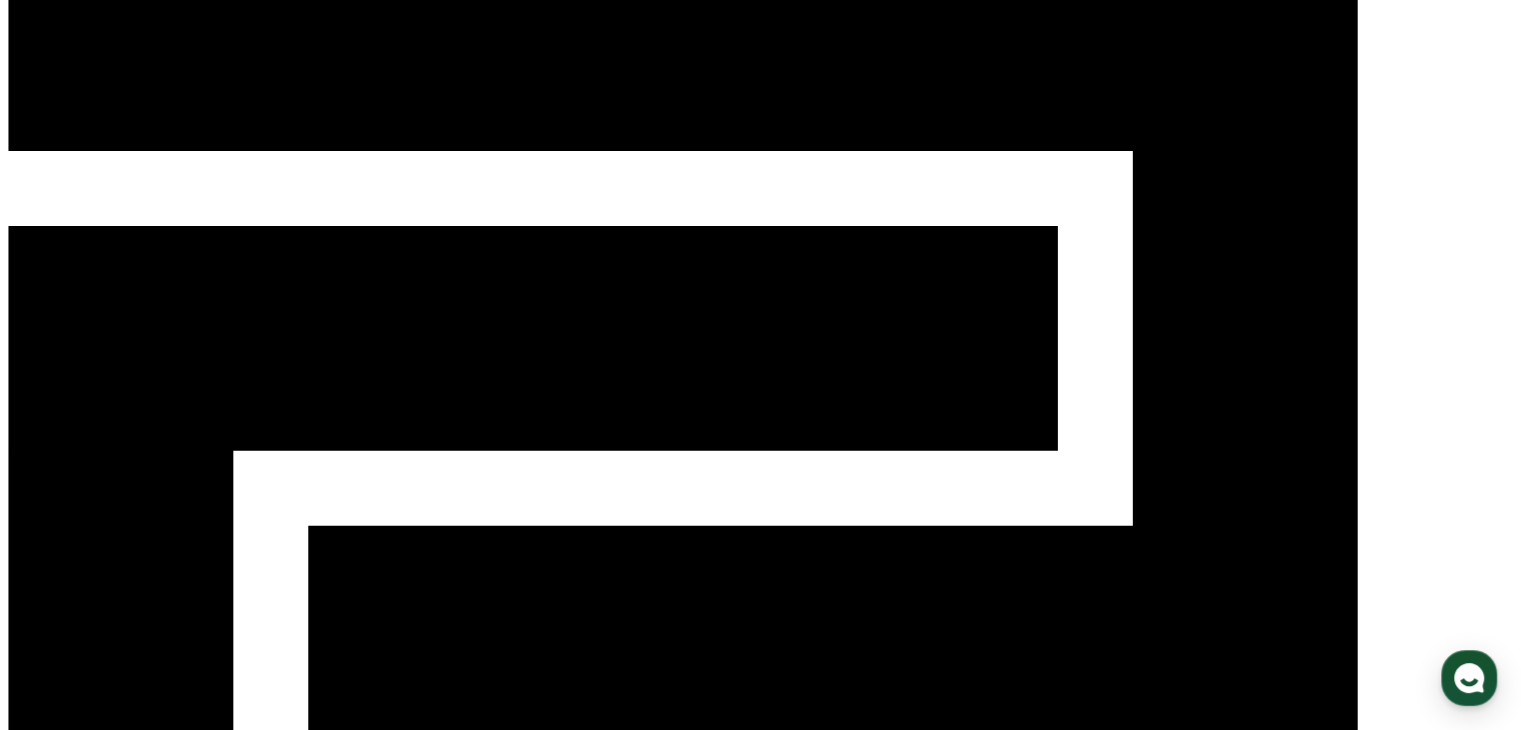 scroll, scrollTop: 0, scrollLeft: 0, axis: both 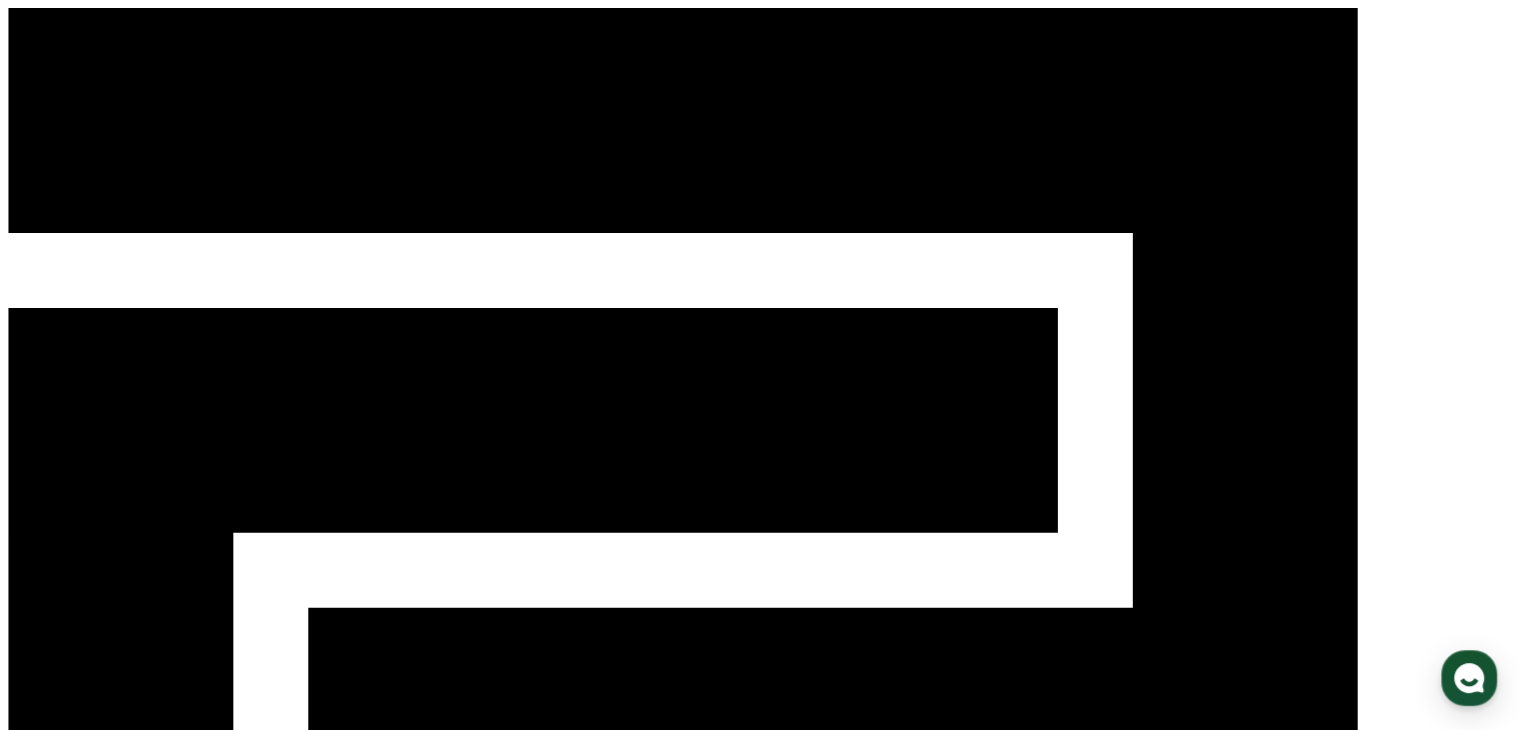 click on "음원" at bounding box center [40, 1232] 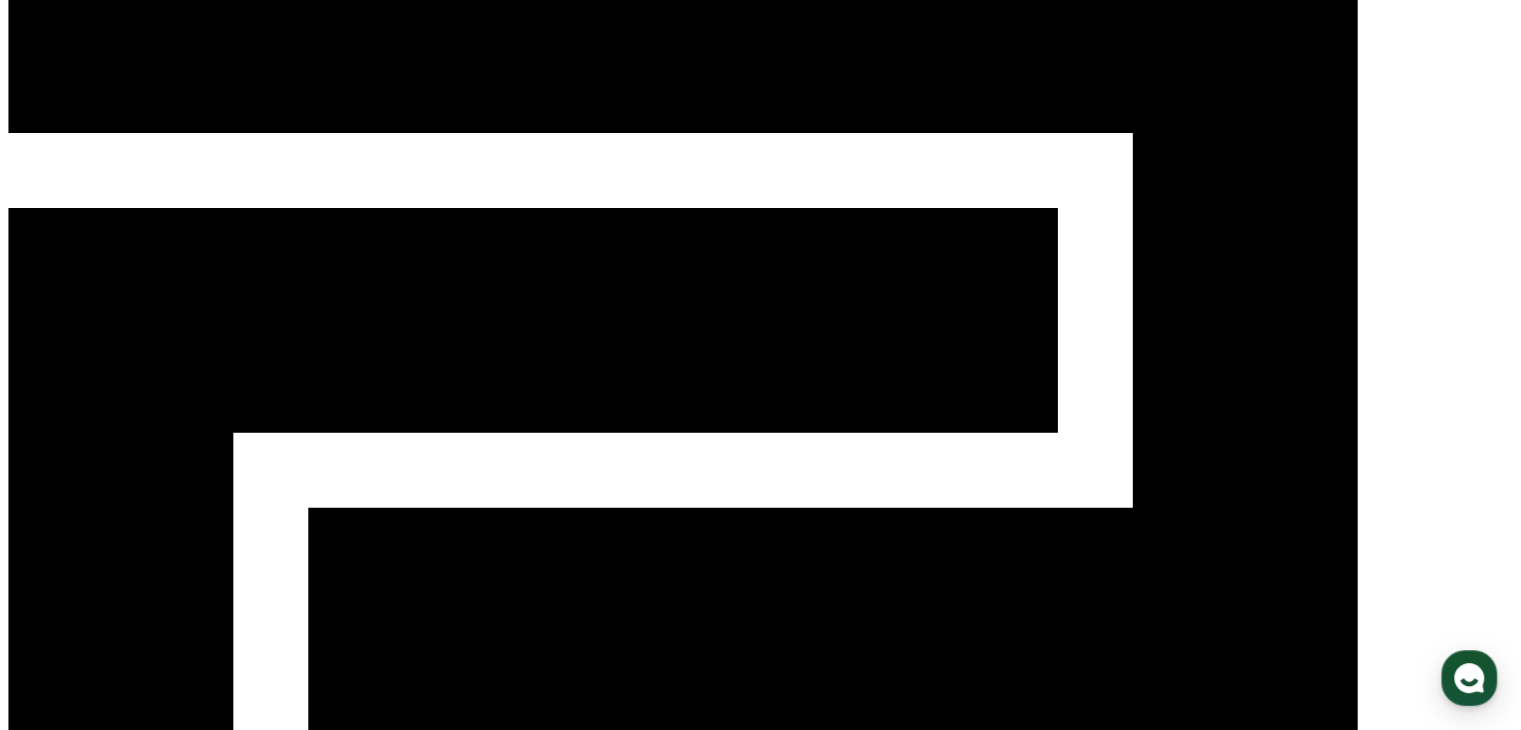 scroll, scrollTop: 0, scrollLeft: 0, axis: both 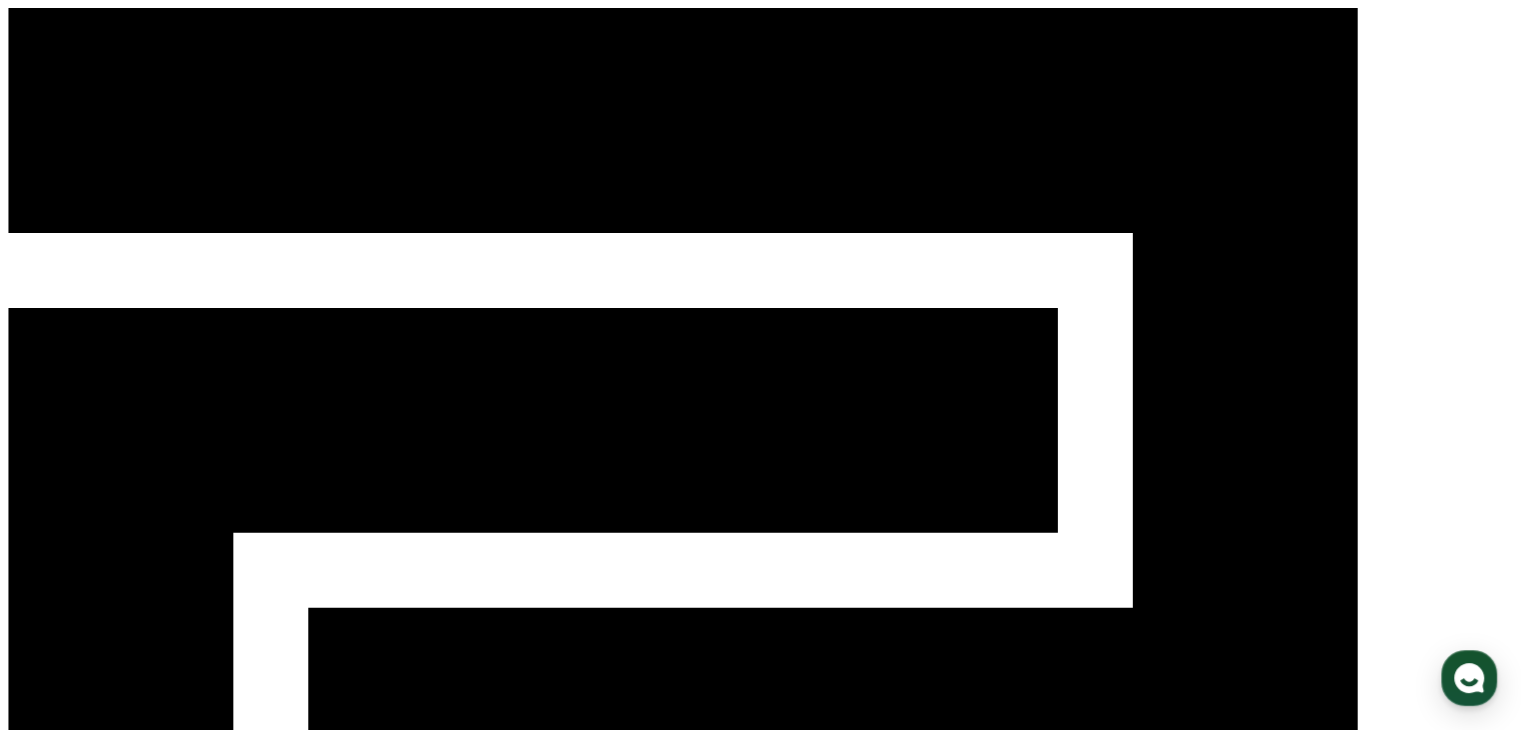 click on "음원" at bounding box center [104, 1253] 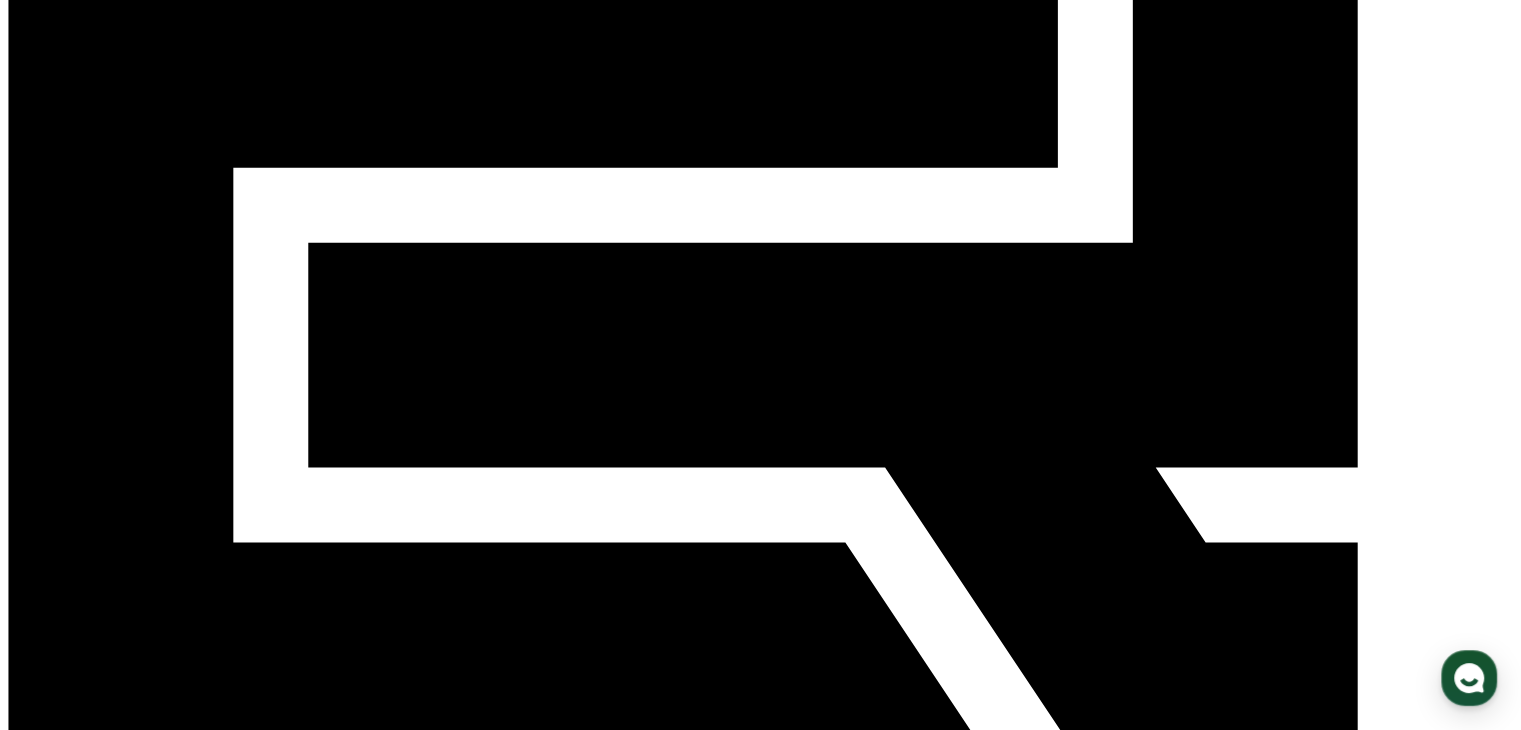 scroll, scrollTop: 400, scrollLeft: 0, axis: vertical 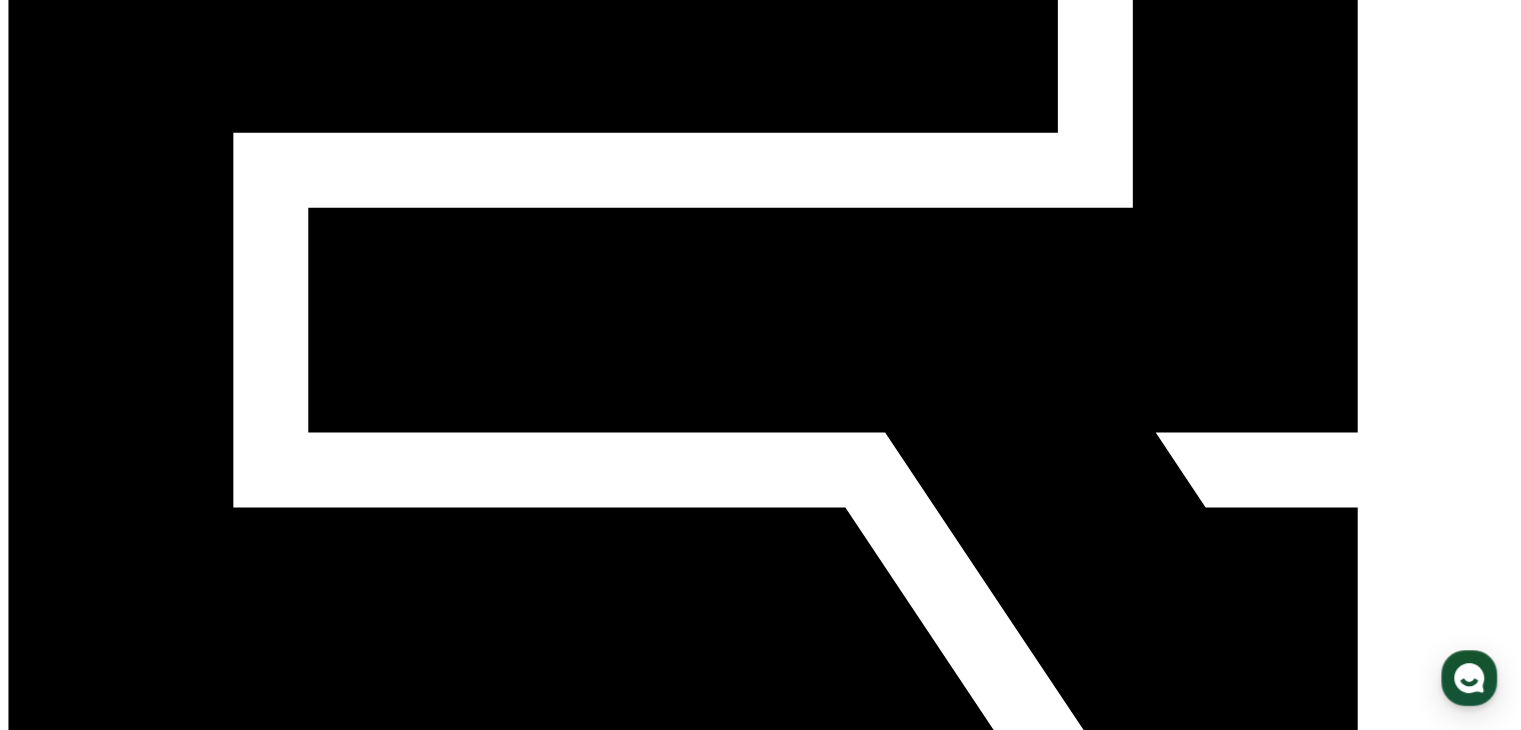click 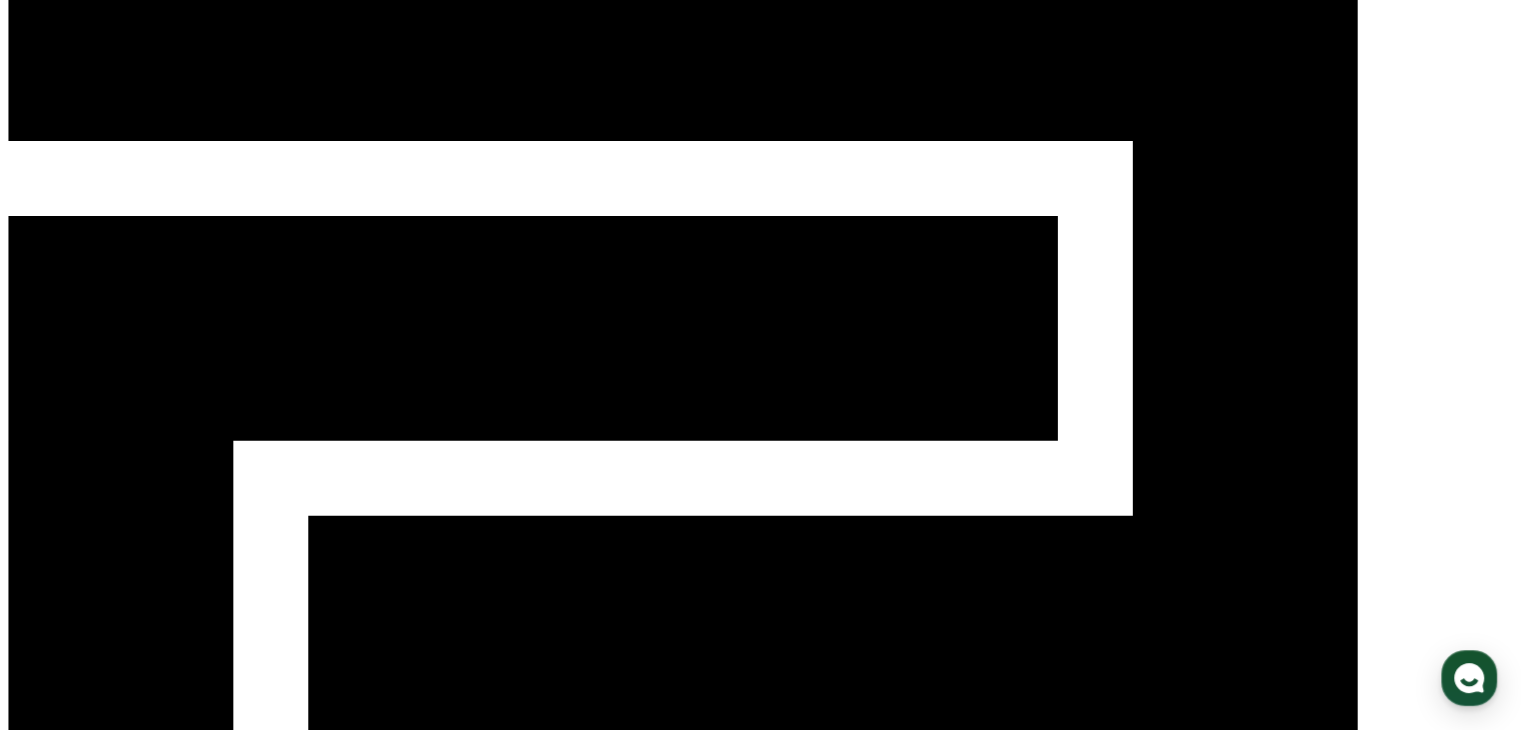 scroll, scrollTop: 0, scrollLeft: 0, axis: both 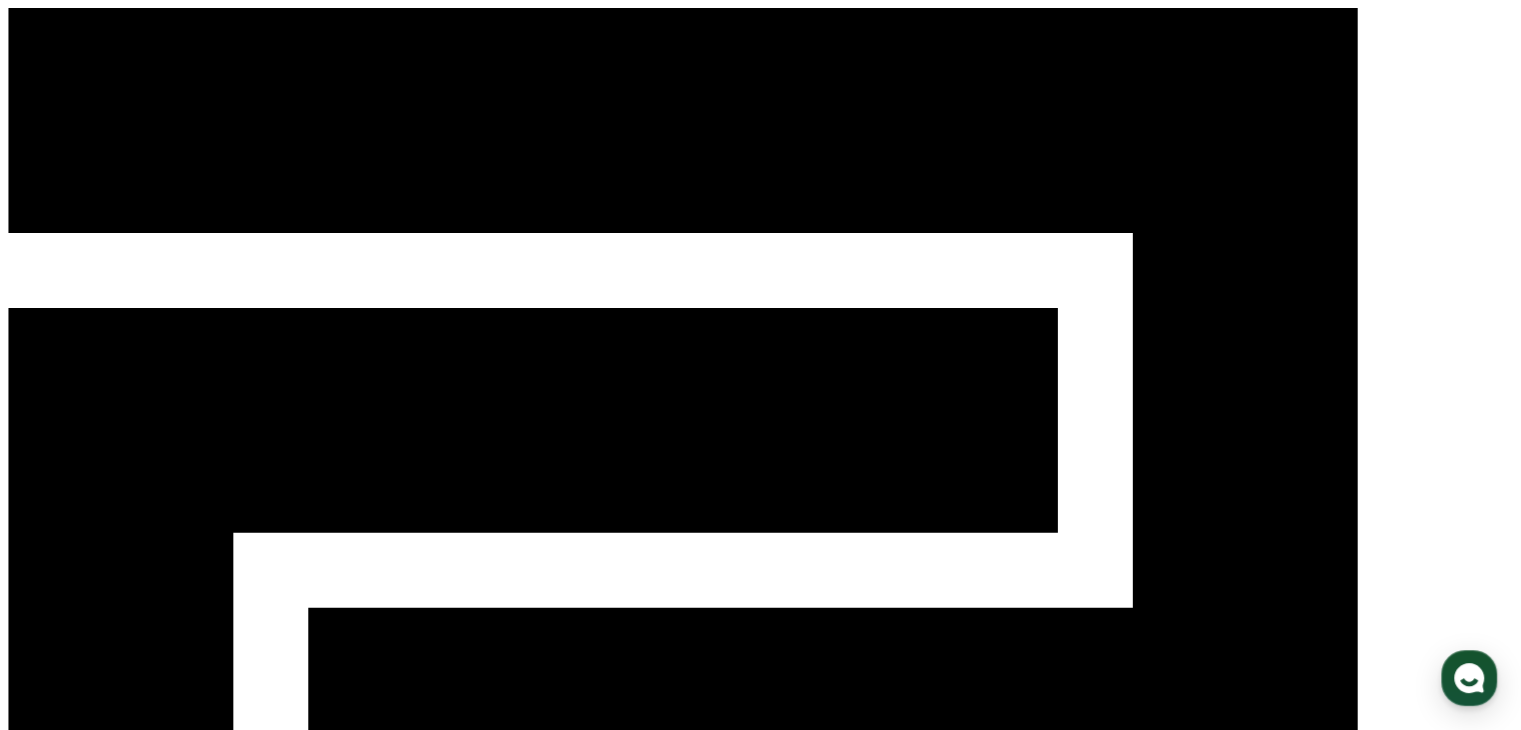 click on "채널 등록하기" at bounding box center [57, 1580] 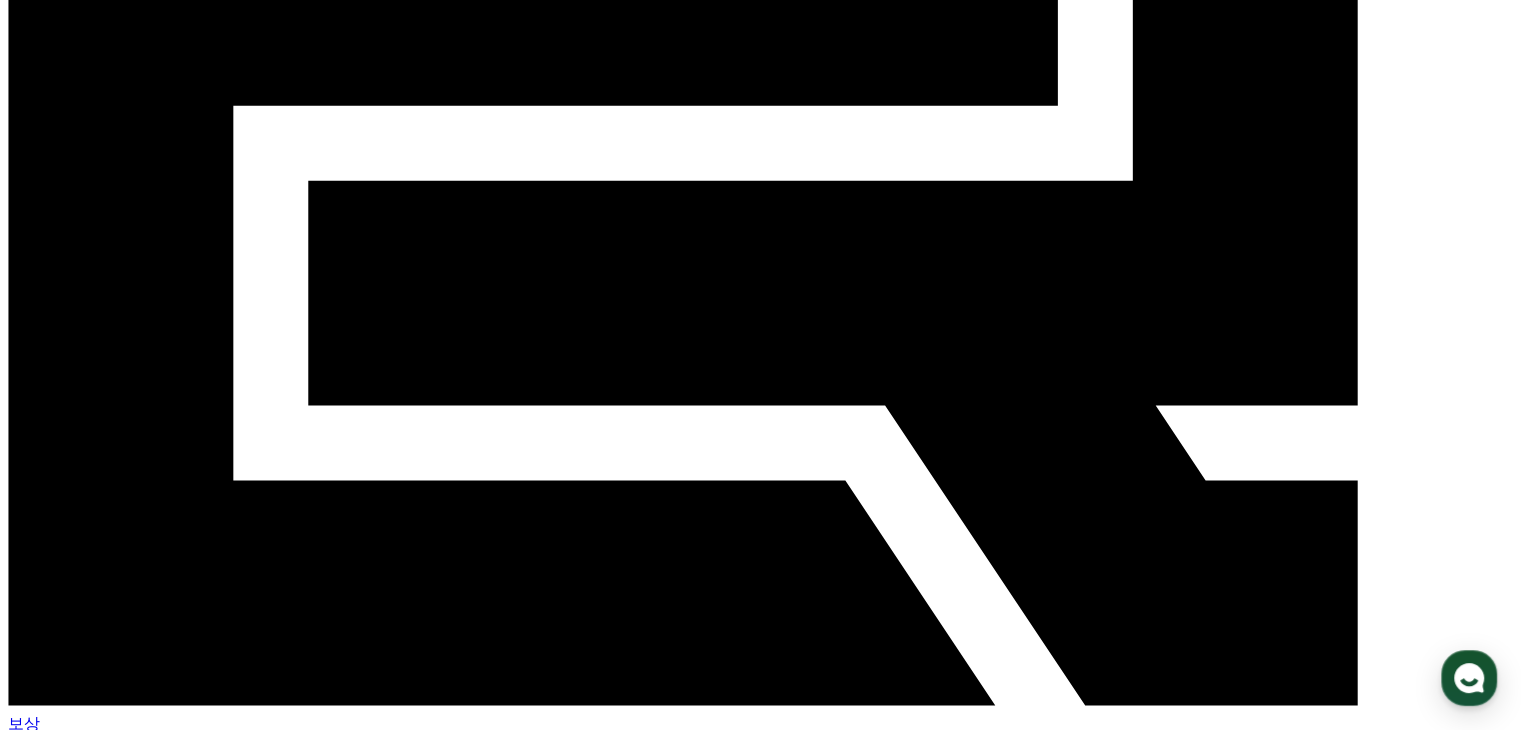 scroll, scrollTop: 0, scrollLeft: 0, axis: both 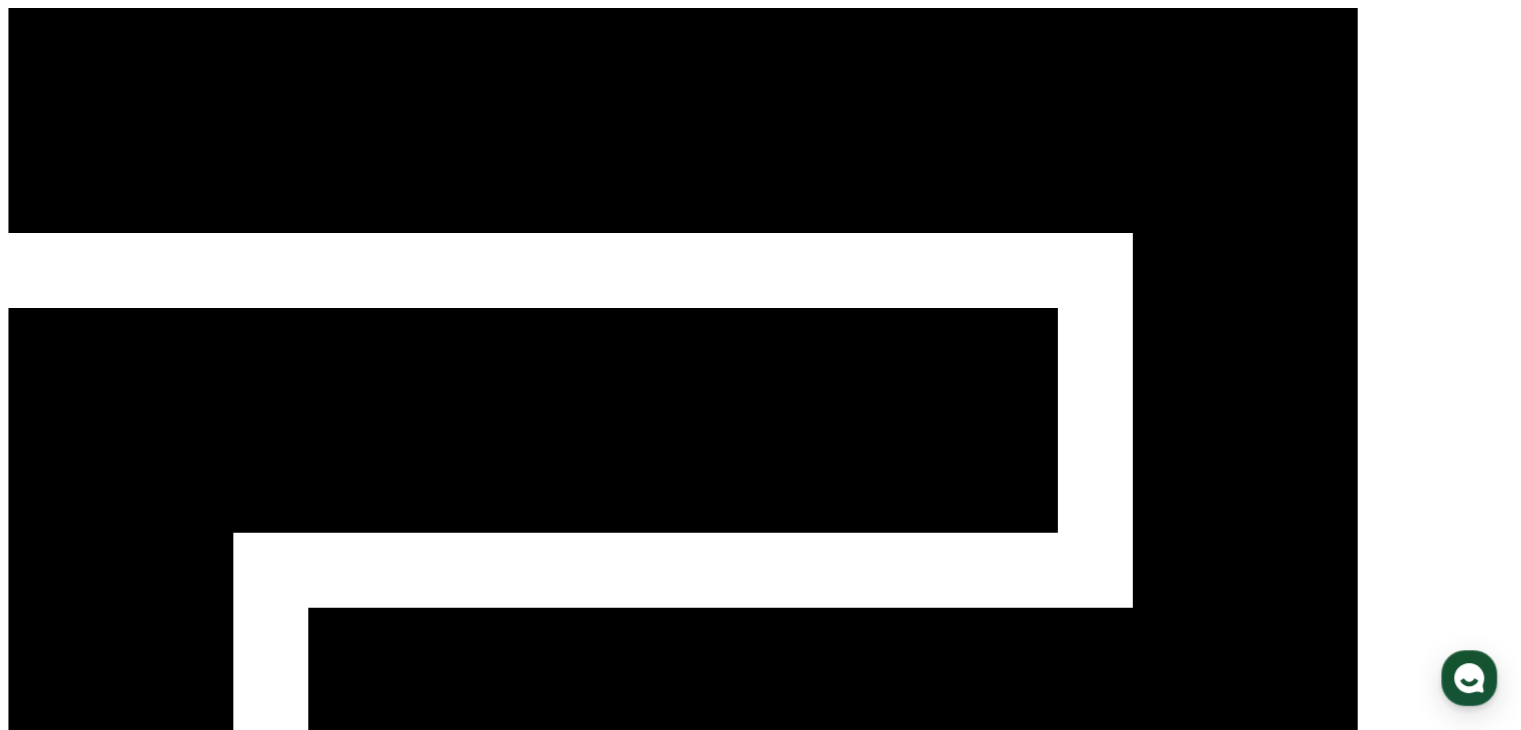 click on "마이페이지" at bounding box center [96, 1232] 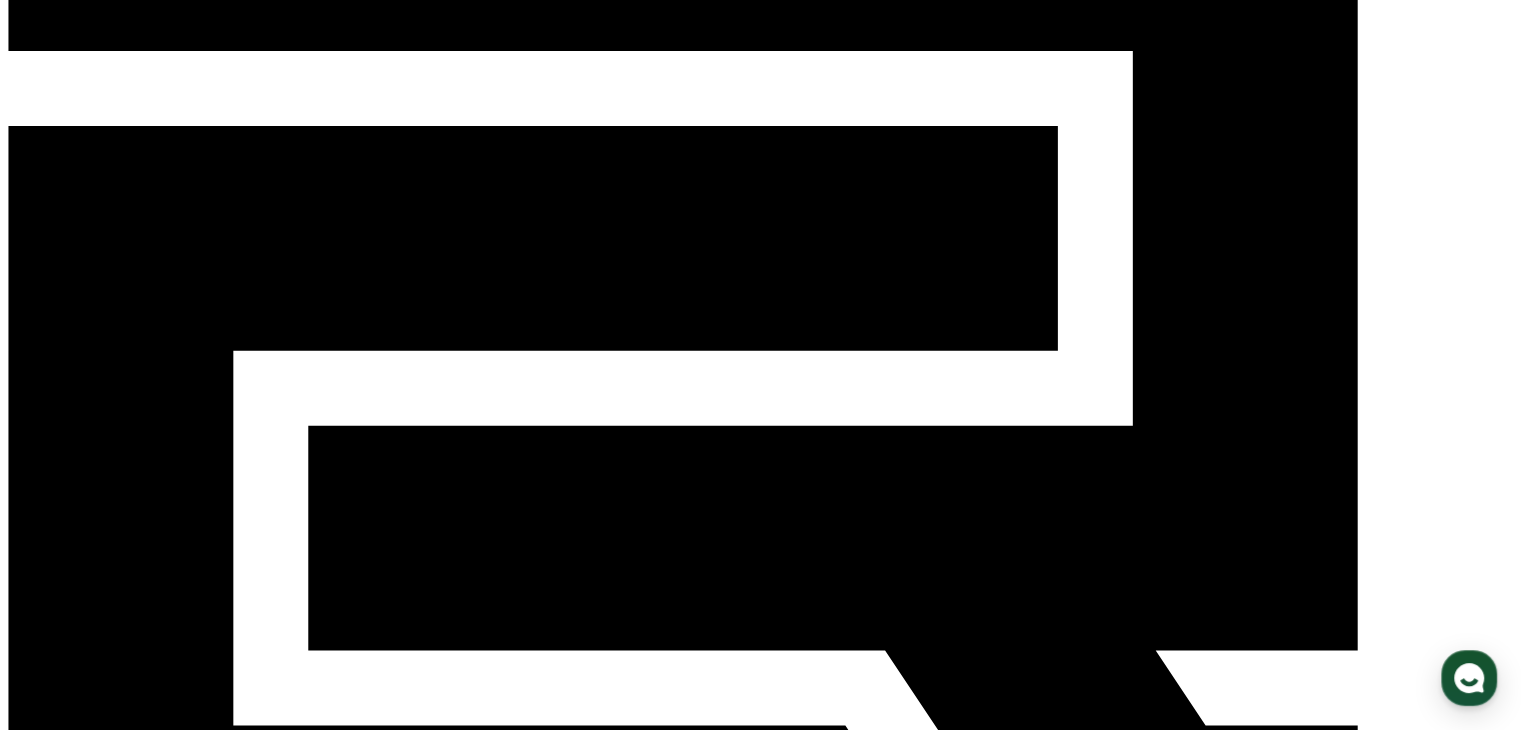scroll, scrollTop: 300, scrollLeft: 0, axis: vertical 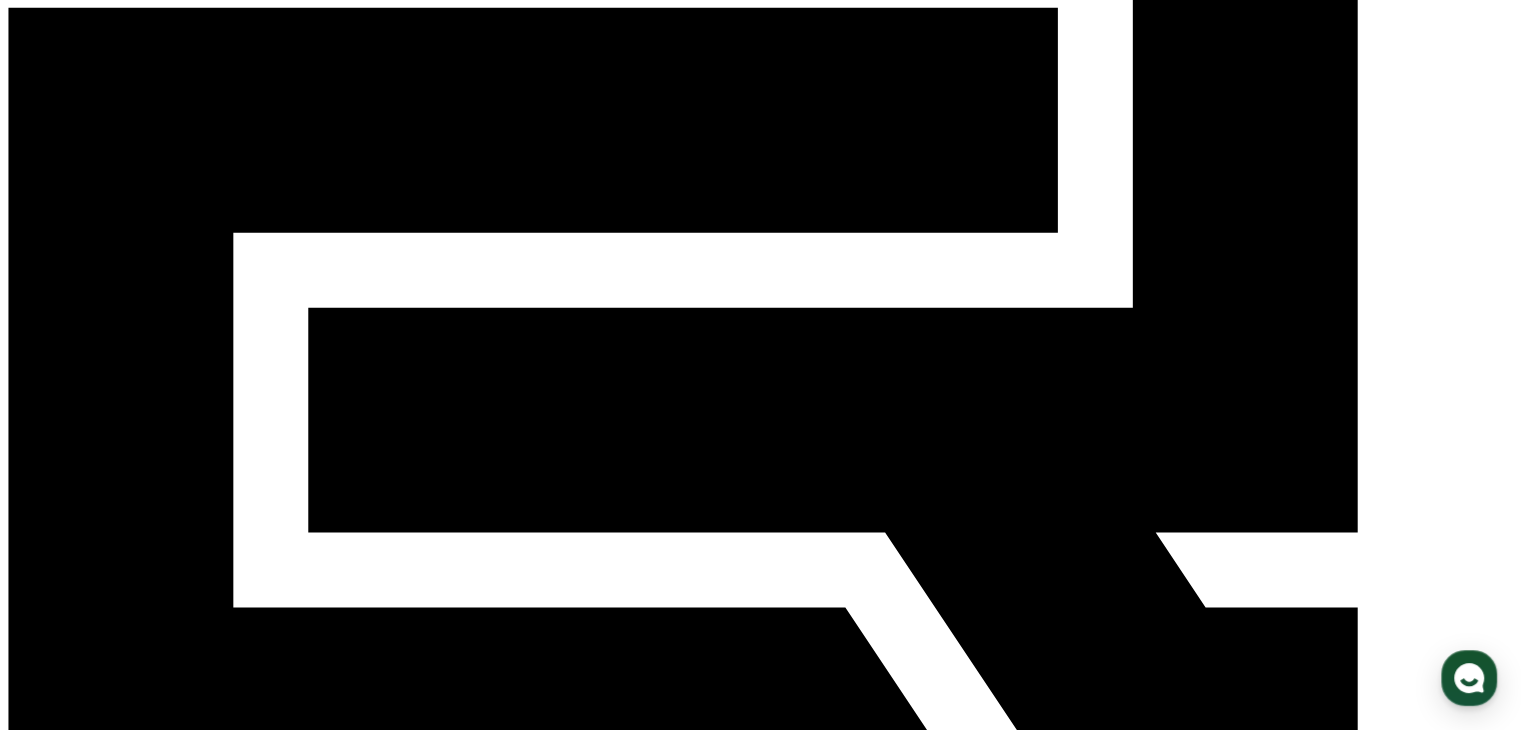 click at bounding box center (79, 1625) 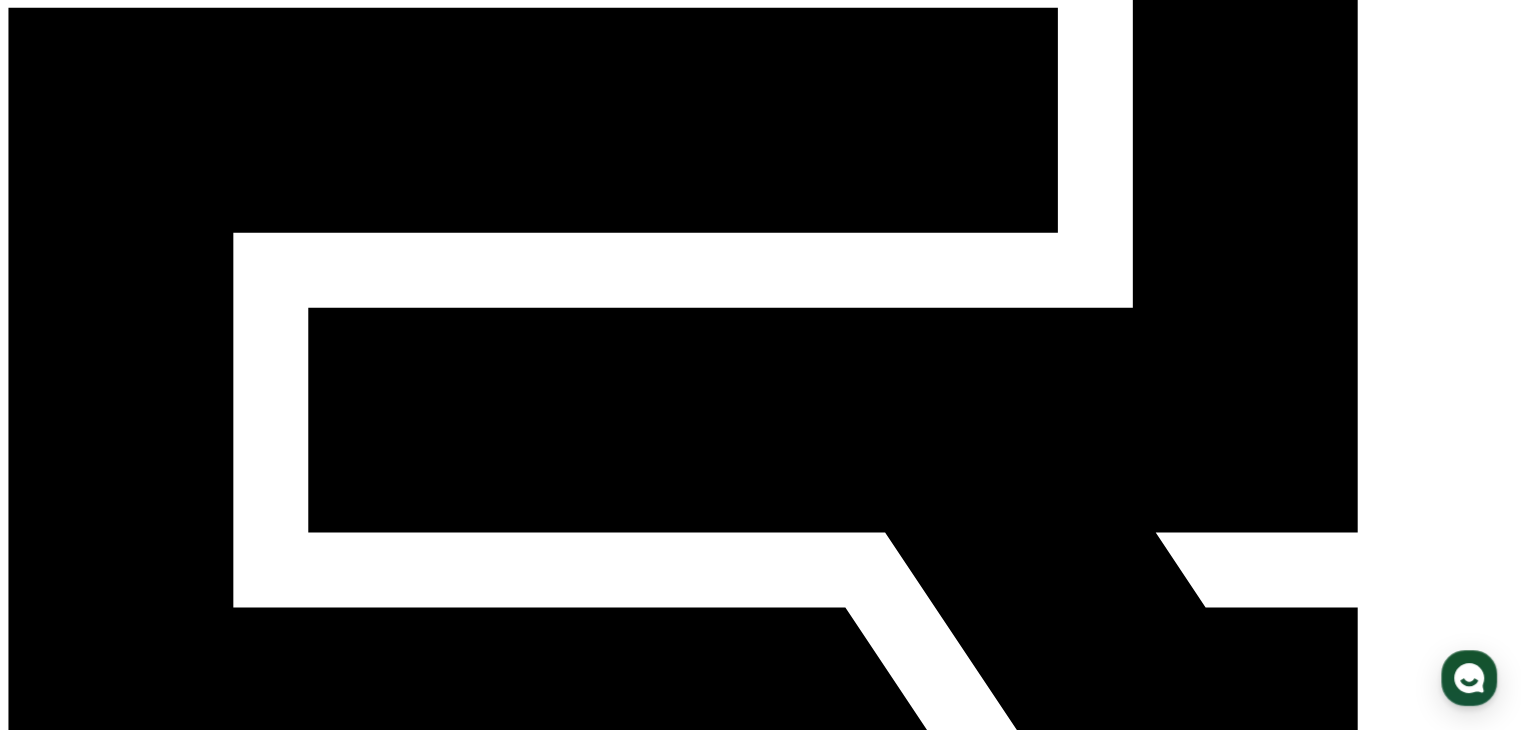 click on "채널 등록       유튜브   인스타그램   틱톡   * 알림 *   채널을 URL을 입력하신 후, 조회 버튼을 통해 인증 절차를 진행해 주세요.   인증이 완료되어 채널만 관리자 검토, 분석 및 정산이 진행됩니다.   채널은 최대 1~2일 소요될 수 있습니다.   필수      * 유튜브만 제외할 수 있습니다.     채널에 업로드된 콘텐츠를 준수합니다.   채널에 업로드된 콘텐츠는 모두 복제된 콘텐츠가 아닙니다.   동영상 3개, 구독자 500명 이상 채널입니다.   채널 URL     조회     카테고리   전체   자료   뷰티   게임   앱   그것으로   강의   패션   도구   상품   기타     채널 등록         내 채널   채널   검증   상태   예상 수익을 조회할 수 있습니다." at bounding box center (760, 1522) 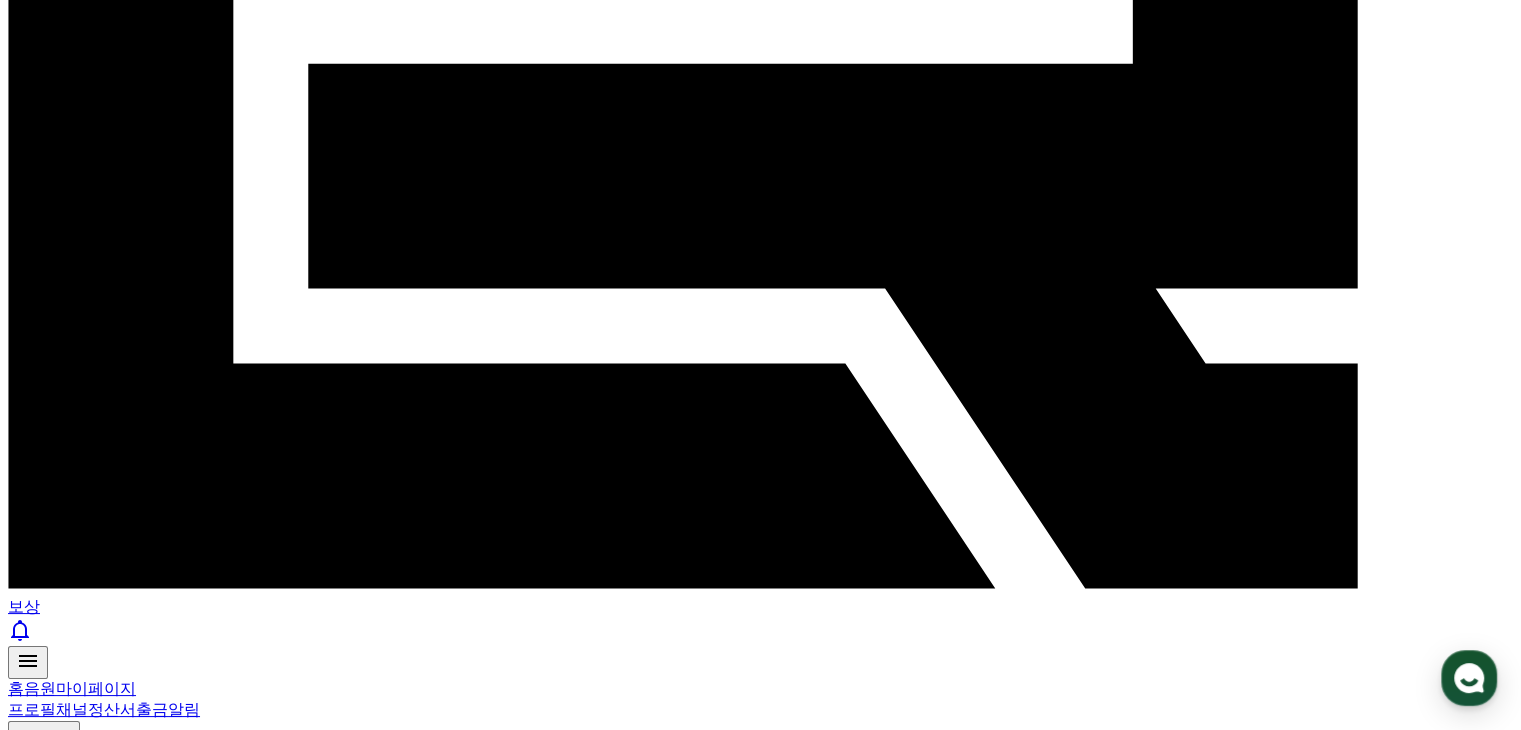 scroll, scrollTop: 582, scrollLeft: 0, axis: vertical 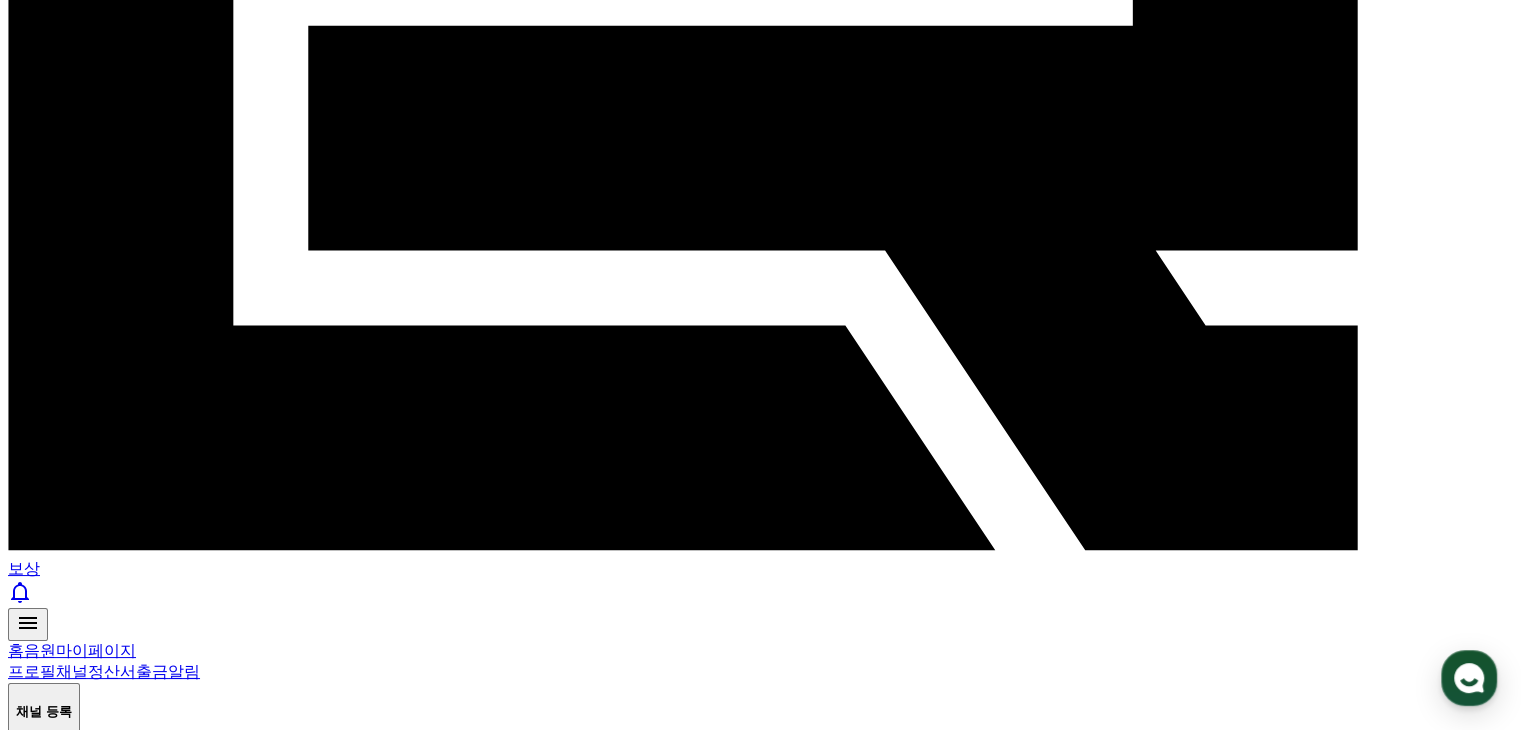 click on "채널 등록" at bounding box center (100, 1878) 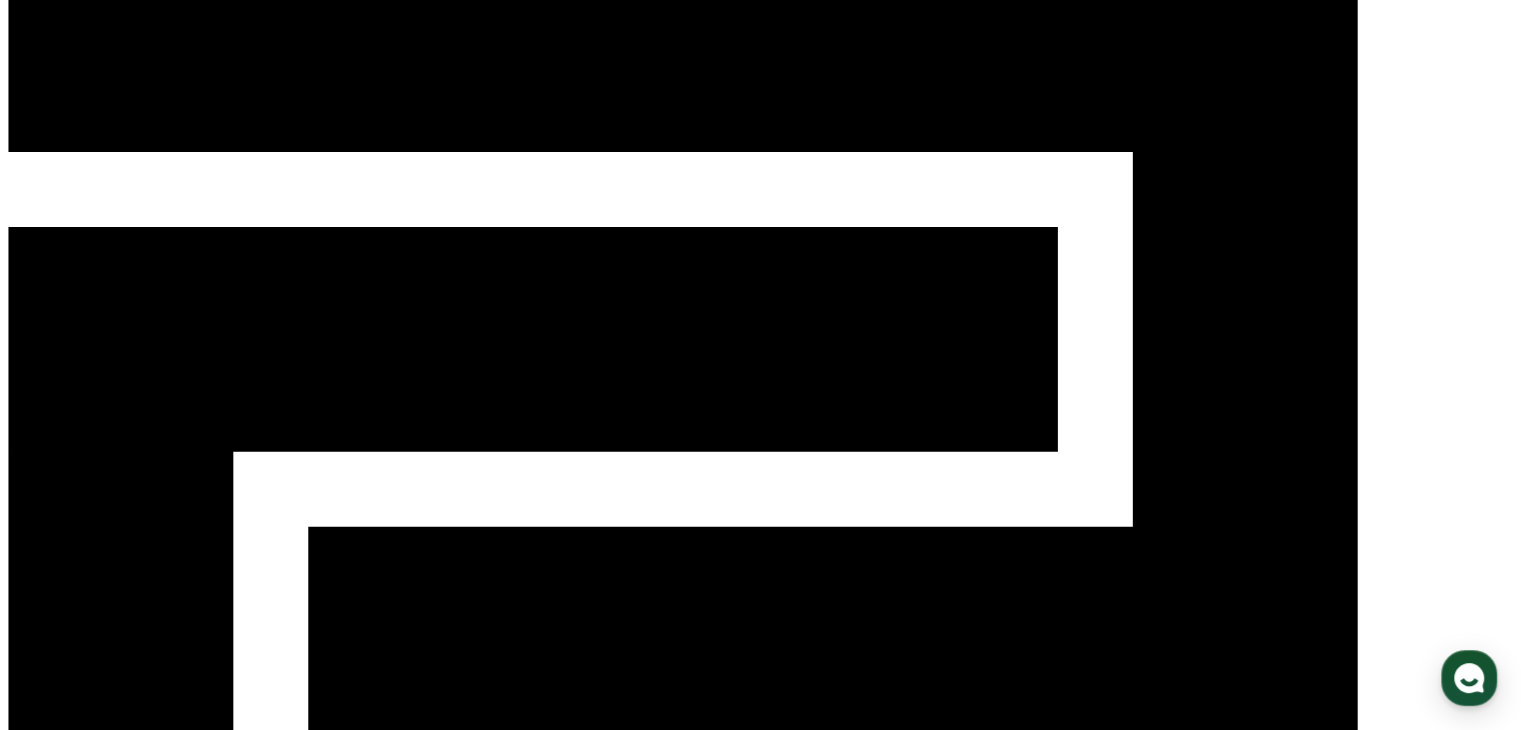 scroll, scrollTop: 0, scrollLeft: 0, axis: both 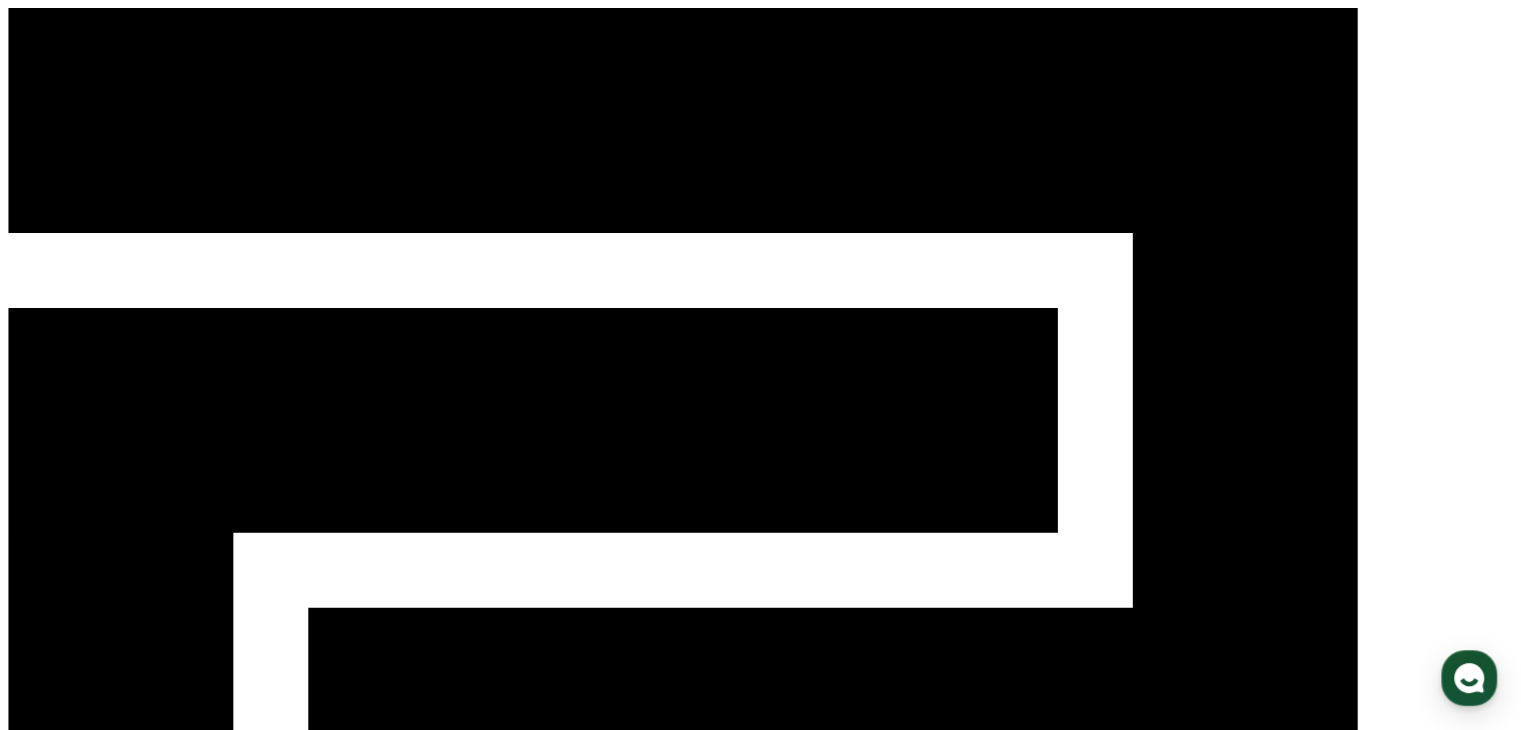click on "음원" at bounding box center [40, 1232] 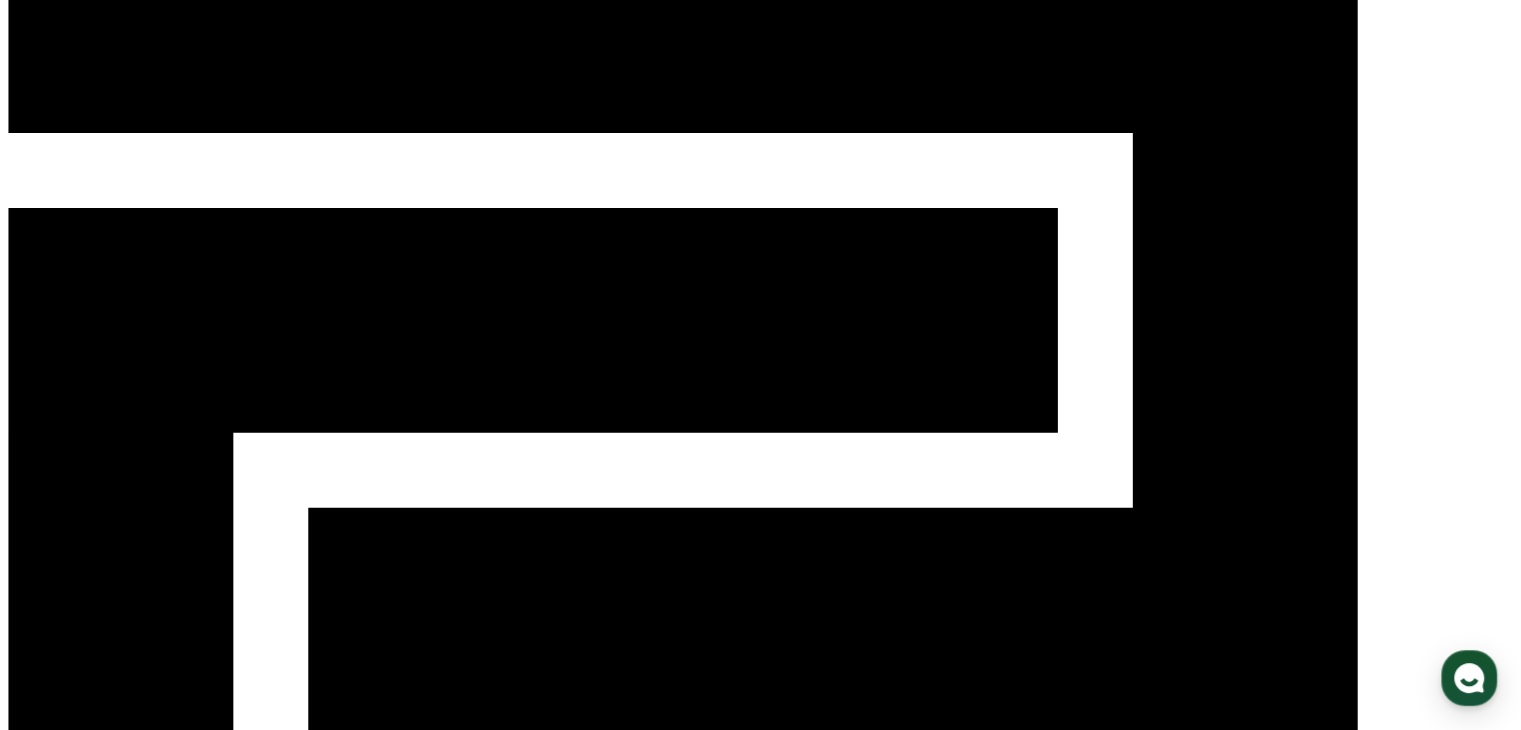 scroll, scrollTop: 100, scrollLeft: 0, axis: vertical 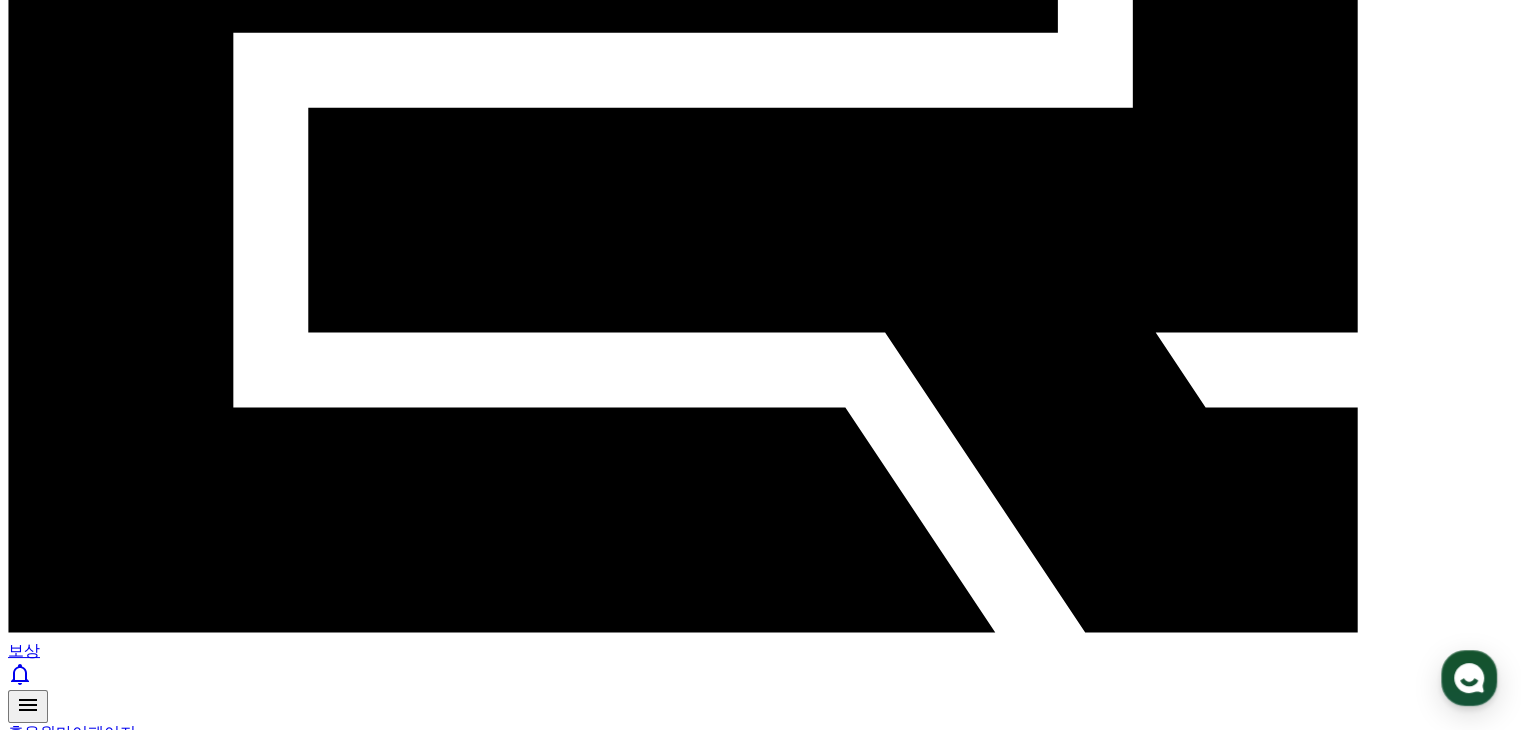 click 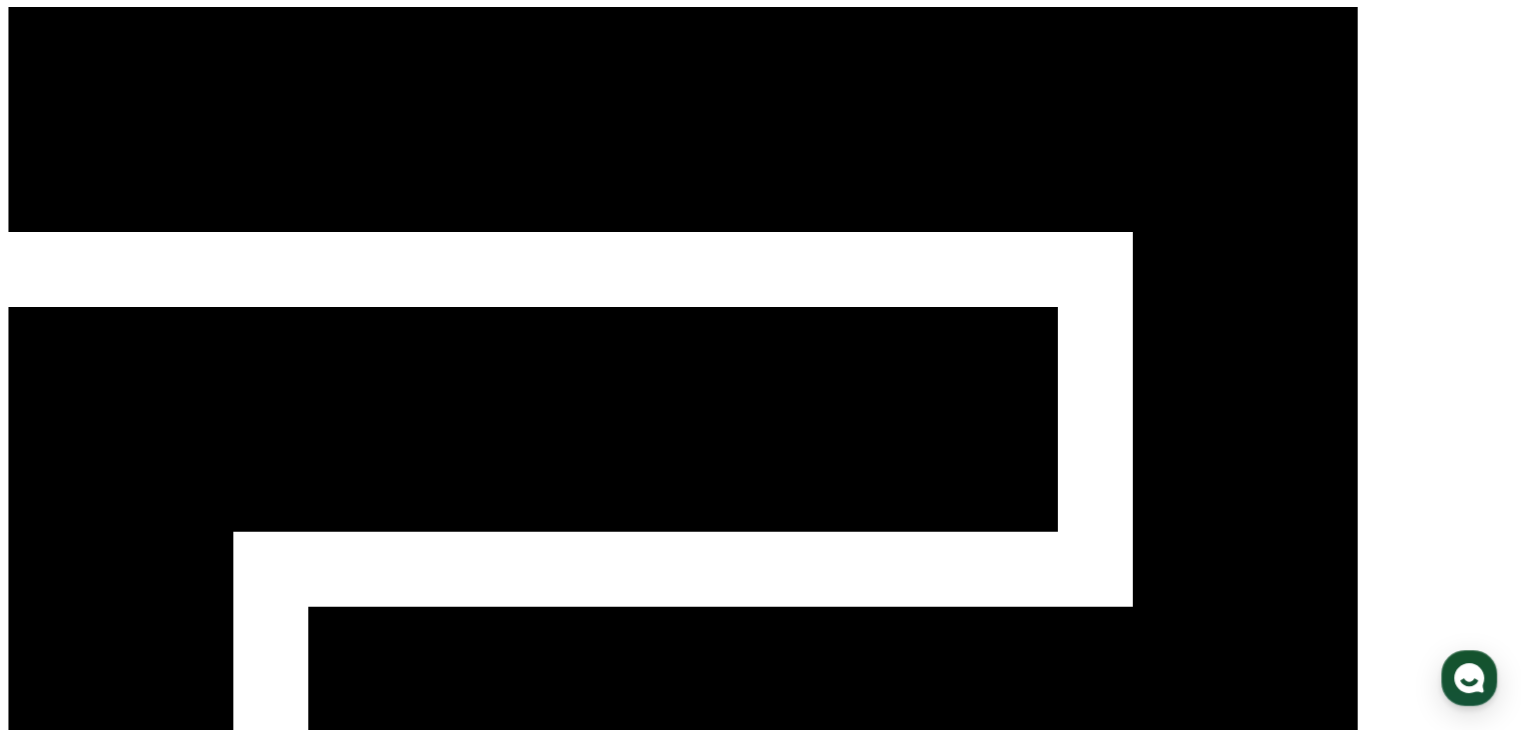 scroll, scrollTop: 0, scrollLeft: 0, axis: both 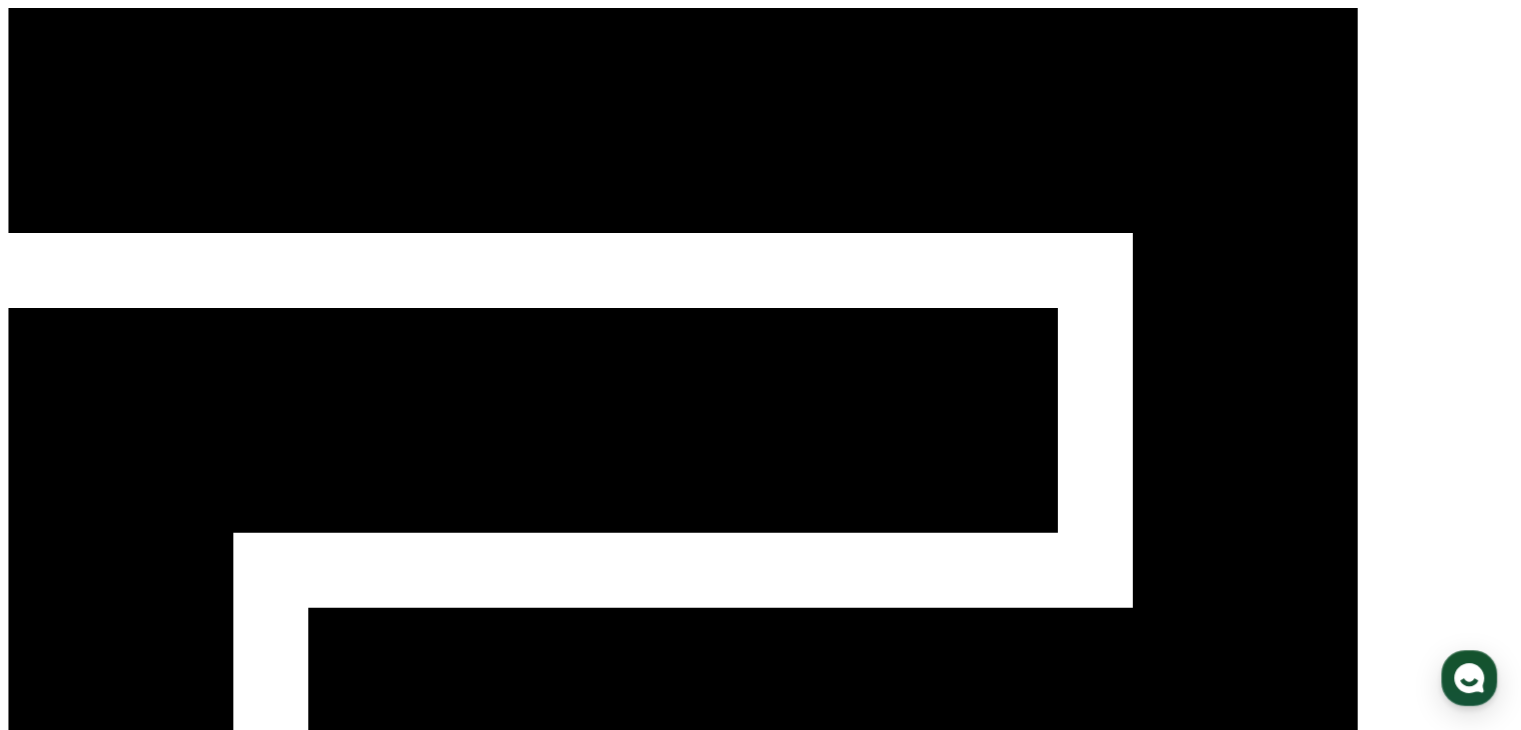 click on "보상" at bounding box center [24, 1150] 